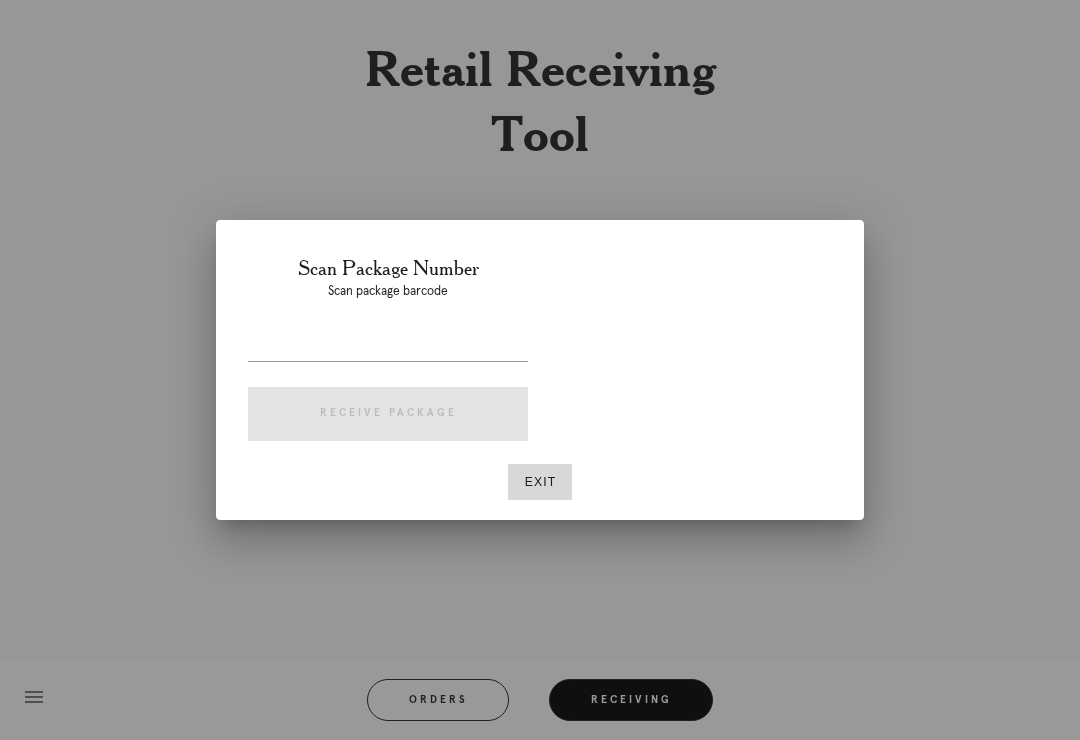 scroll, scrollTop: 0, scrollLeft: 0, axis: both 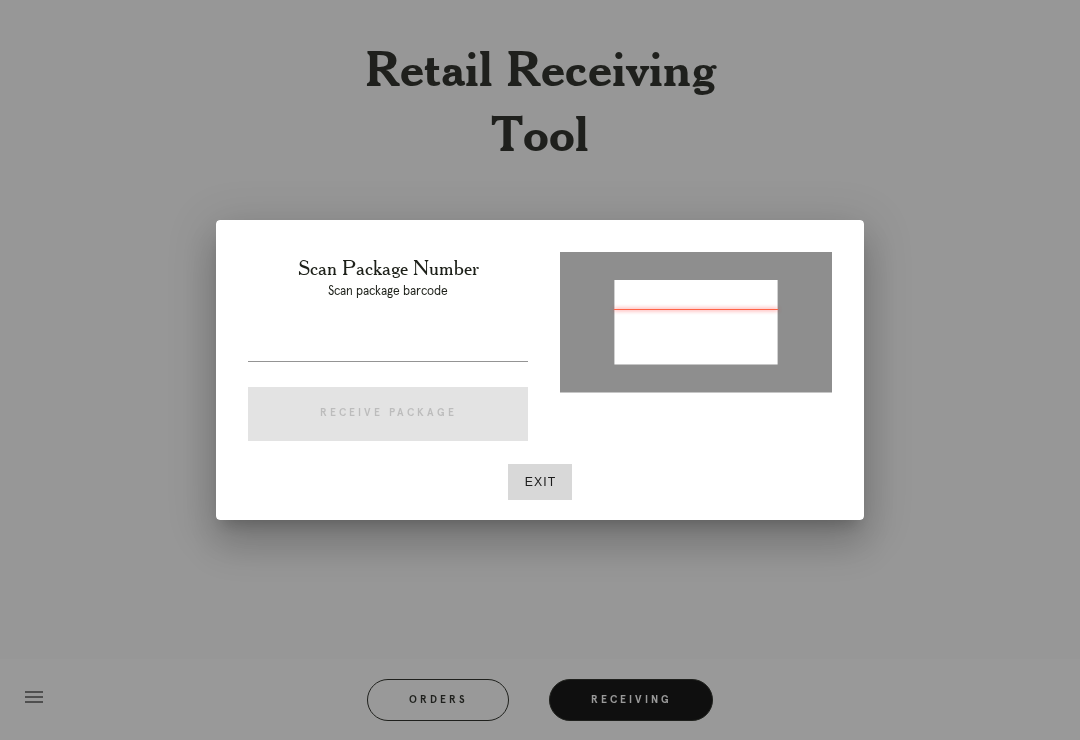 type on "P576603063194661" 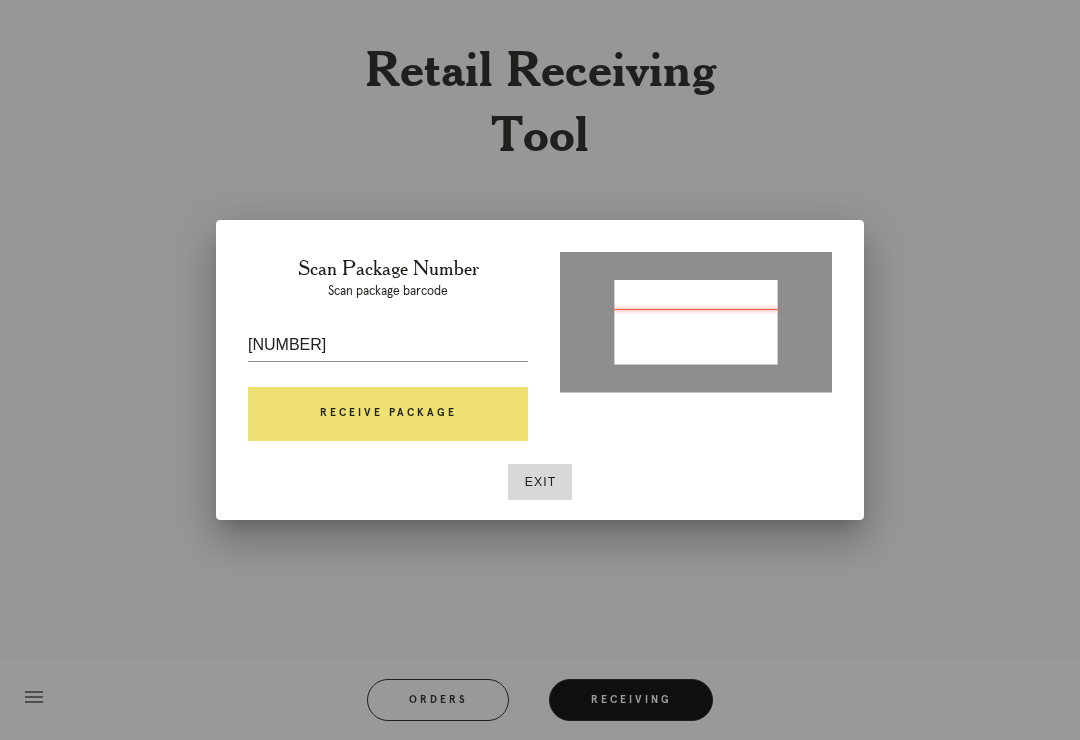 click on "Receive Package" at bounding box center [388, 414] 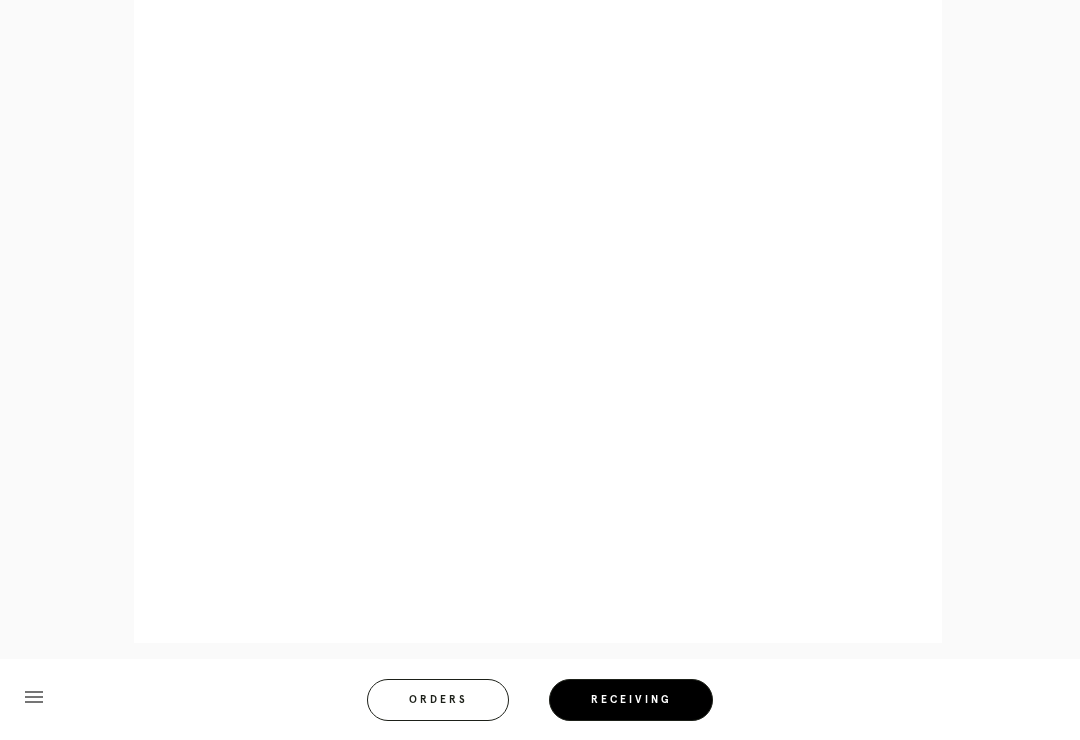 scroll, scrollTop: 858, scrollLeft: 0, axis: vertical 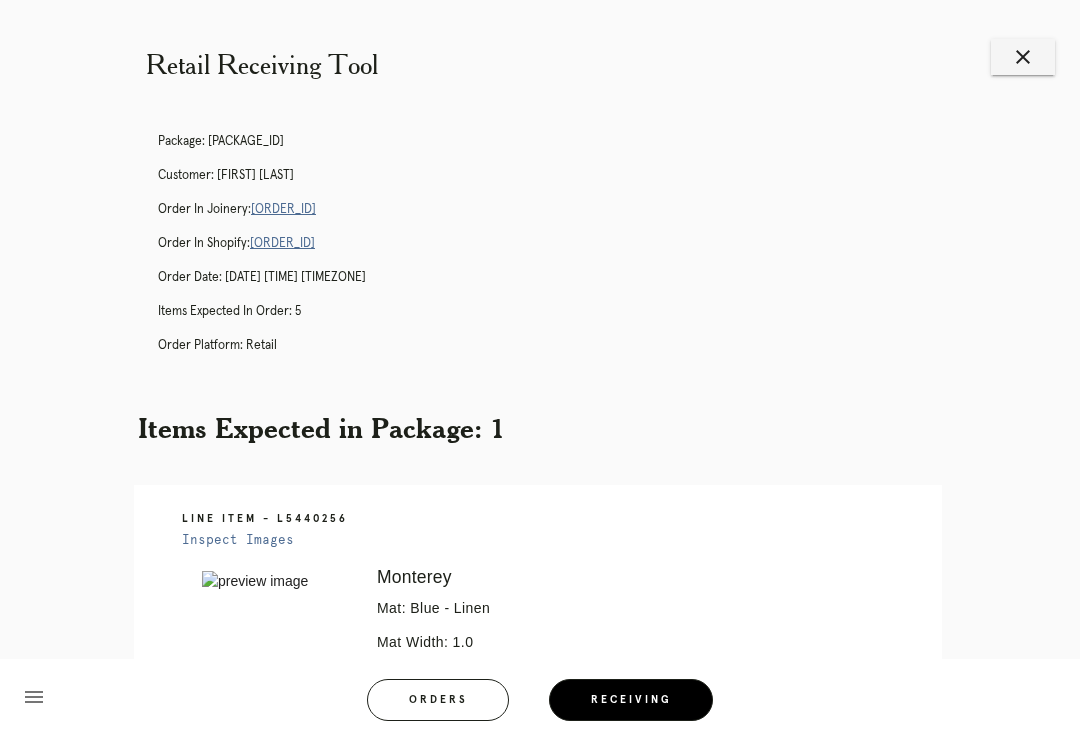 click on "Orders" at bounding box center [438, 700] 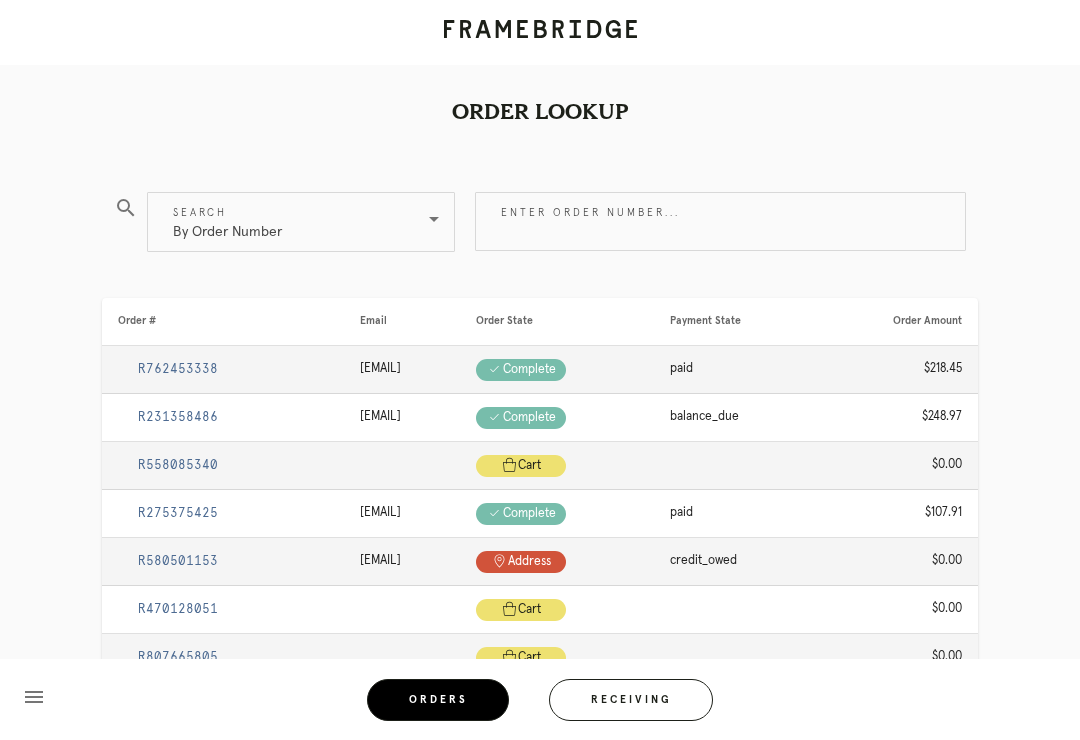 click on "Receiving" at bounding box center (631, 700) 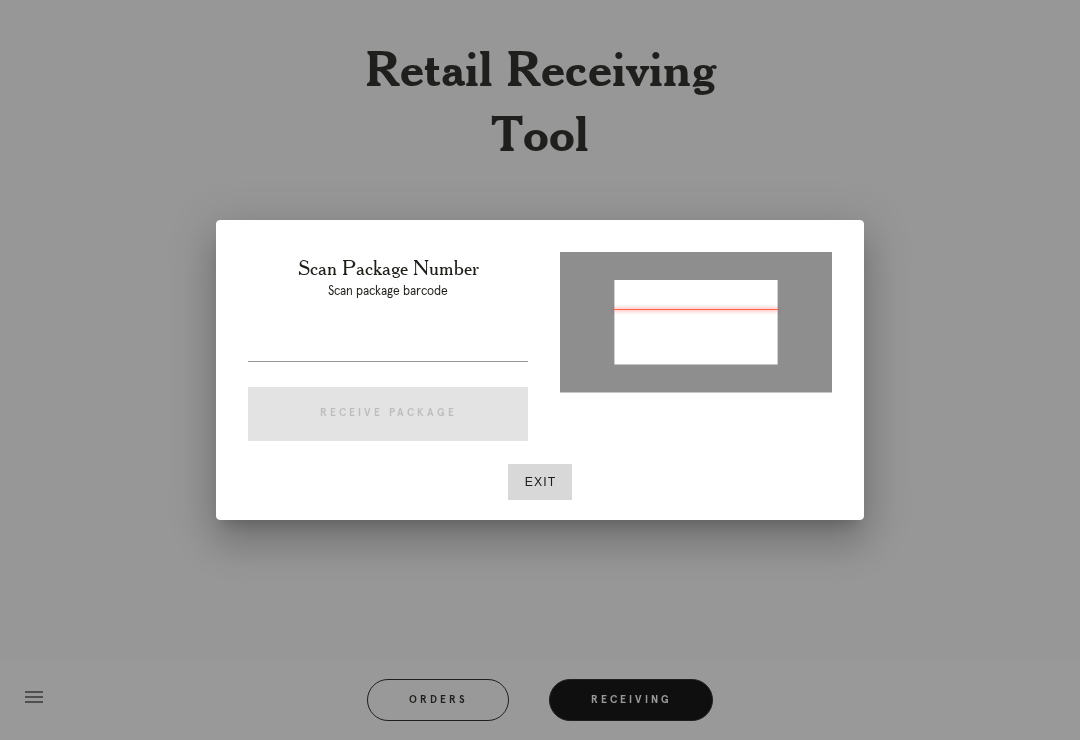 type on "P827057700312041" 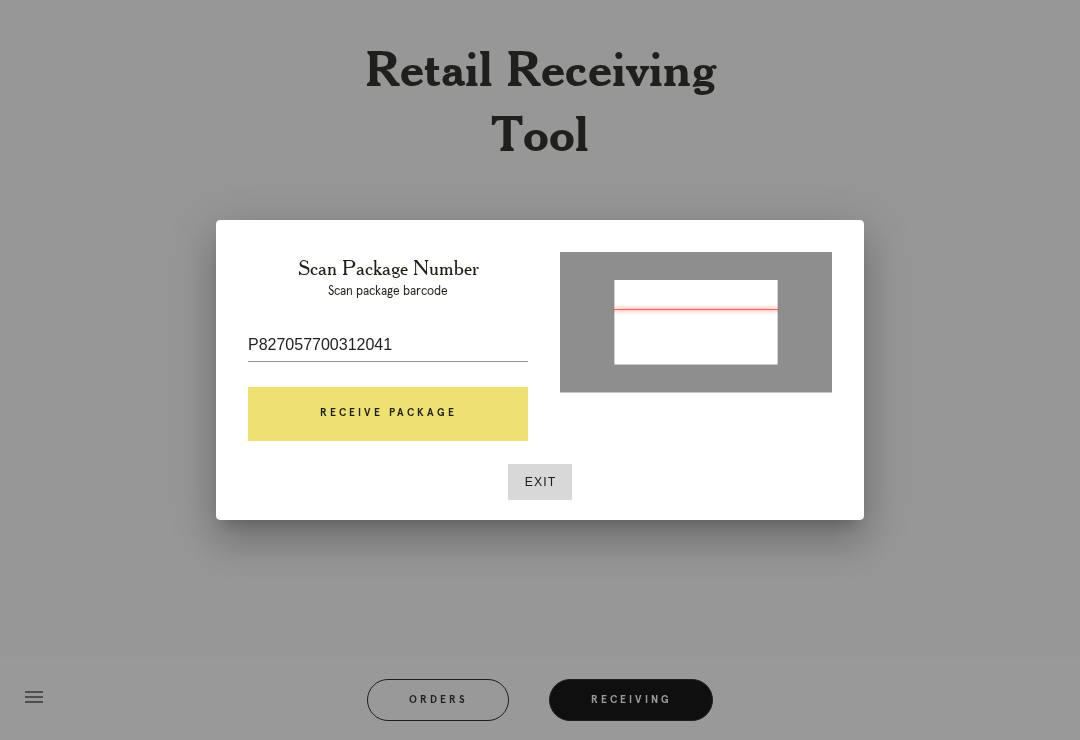 scroll, scrollTop: 4, scrollLeft: 0, axis: vertical 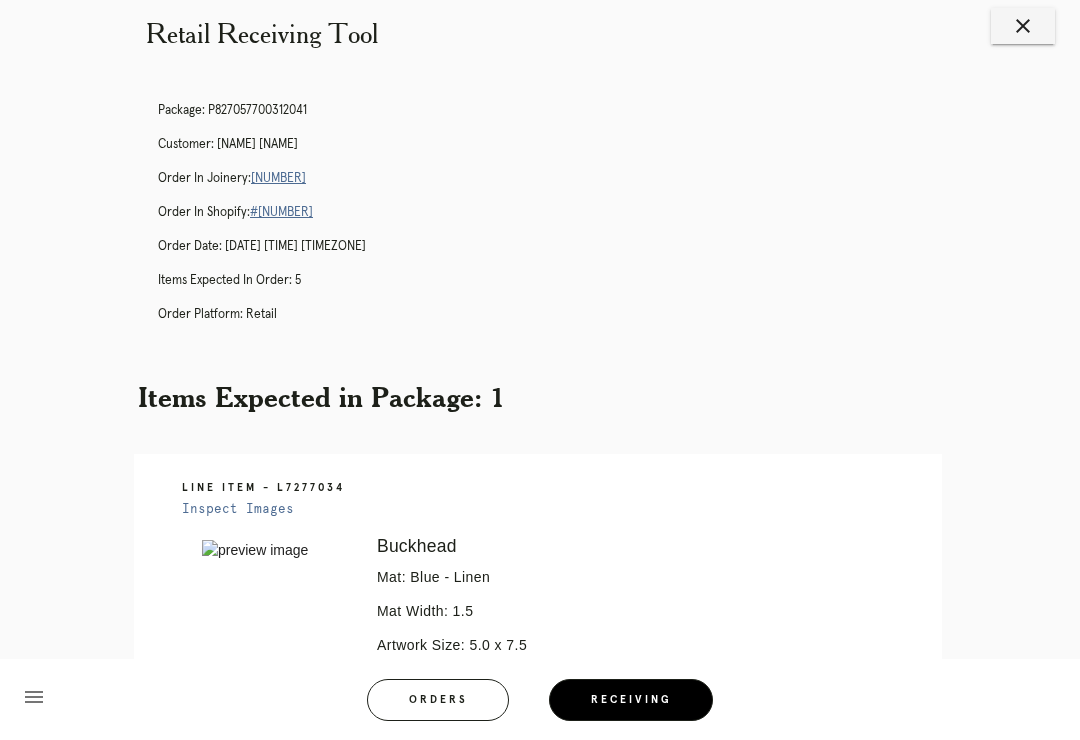 click on "menu
Orders
Receiving" at bounding box center (540, 699) 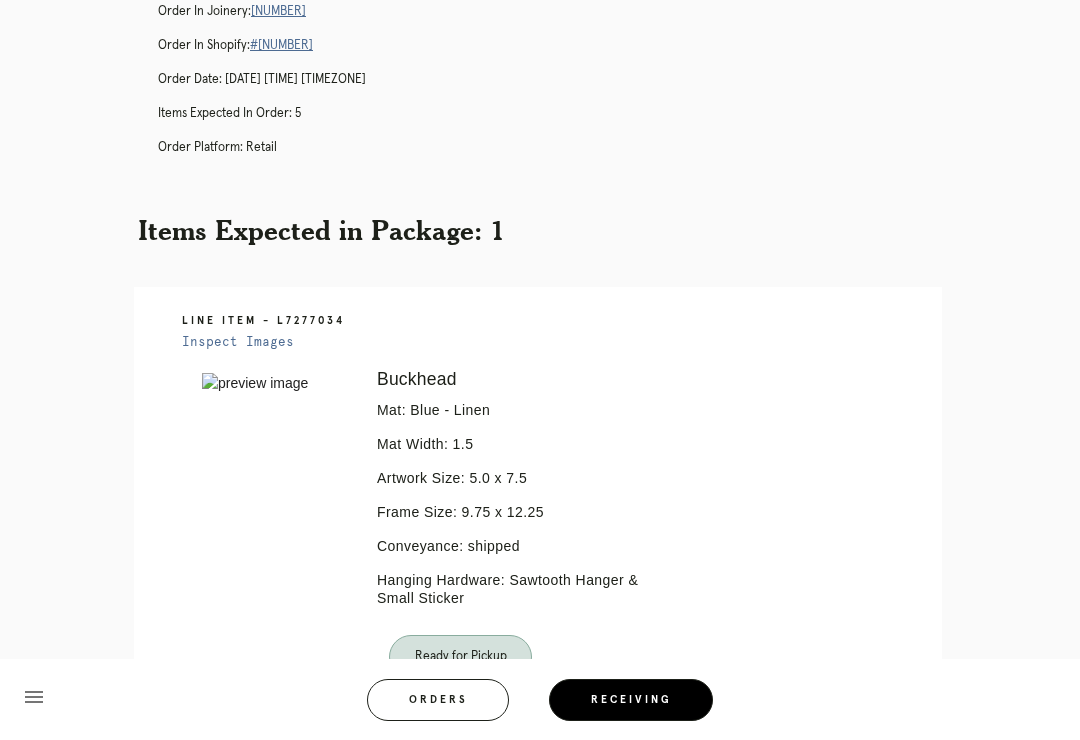 scroll, scrollTop: 322, scrollLeft: 0, axis: vertical 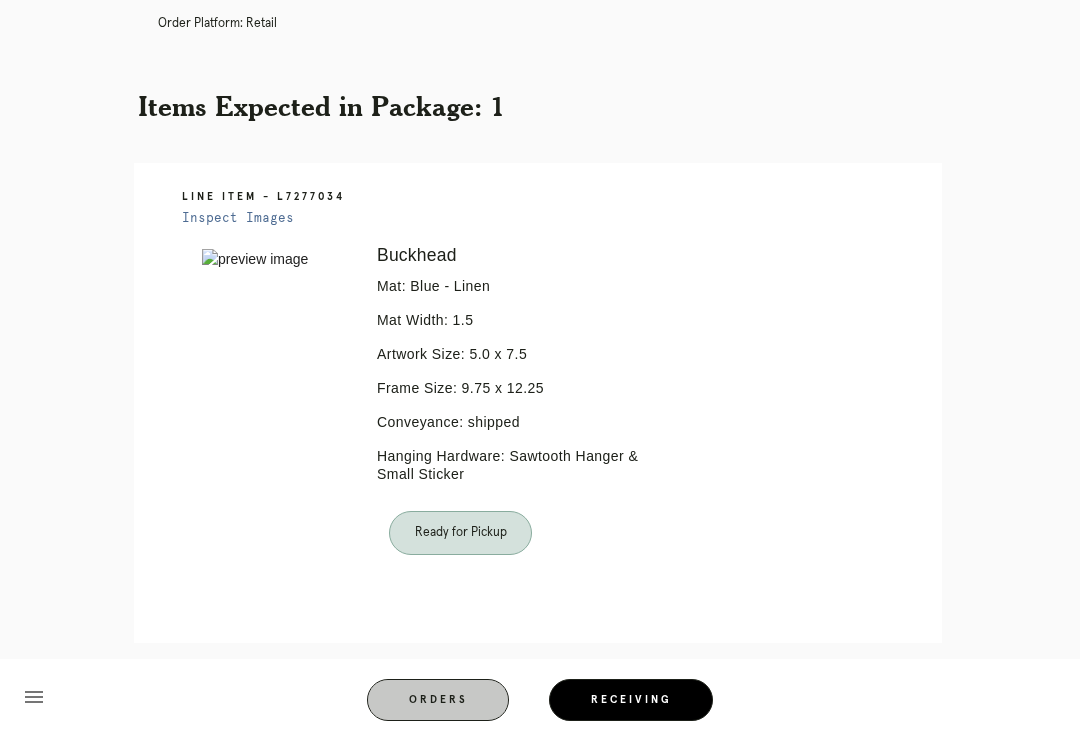 click on "Orders" at bounding box center (438, 700) 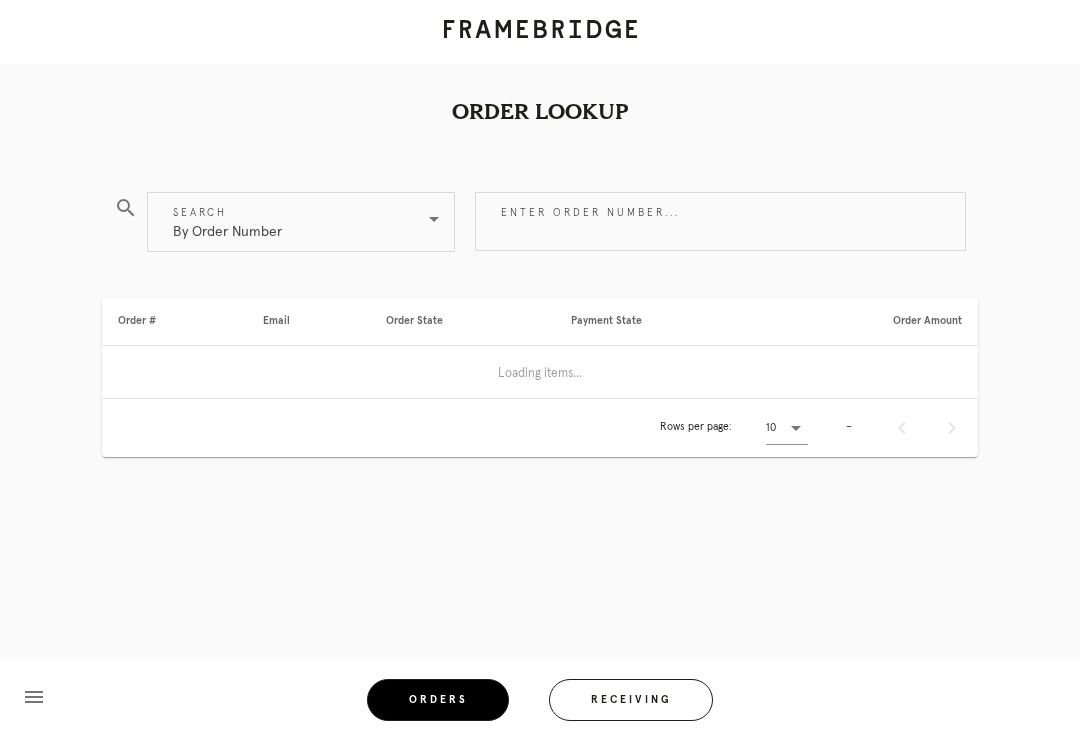 scroll, scrollTop: 0, scrollLeft: 0, axis: both 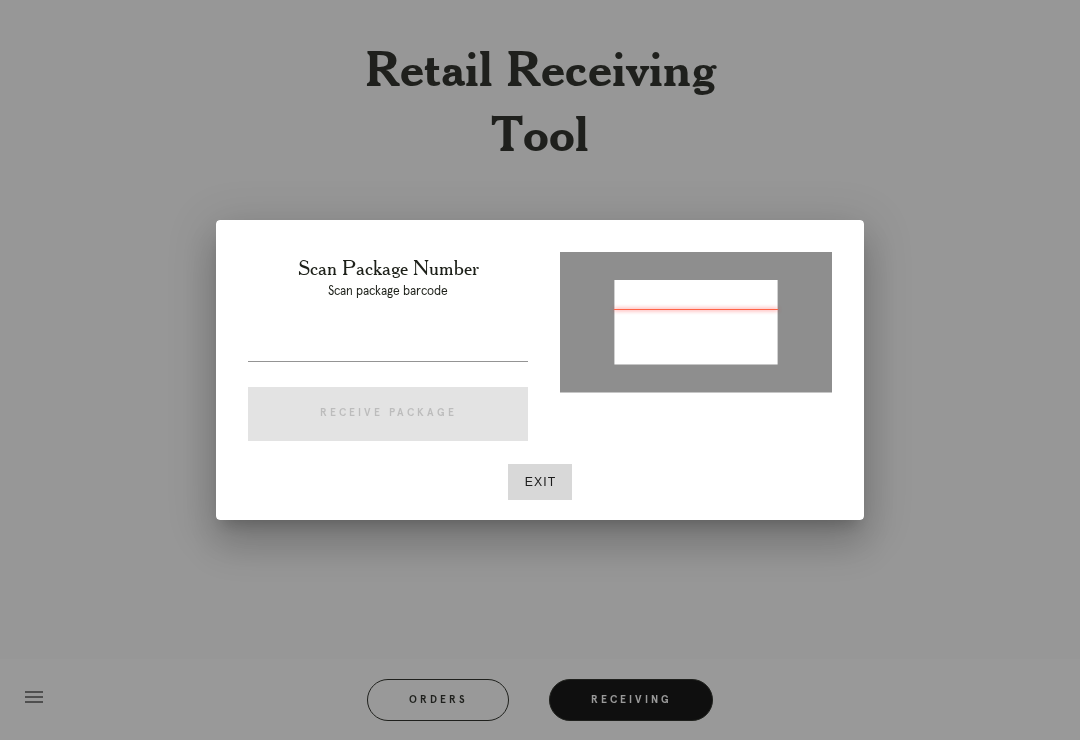 type on "2184313777861" 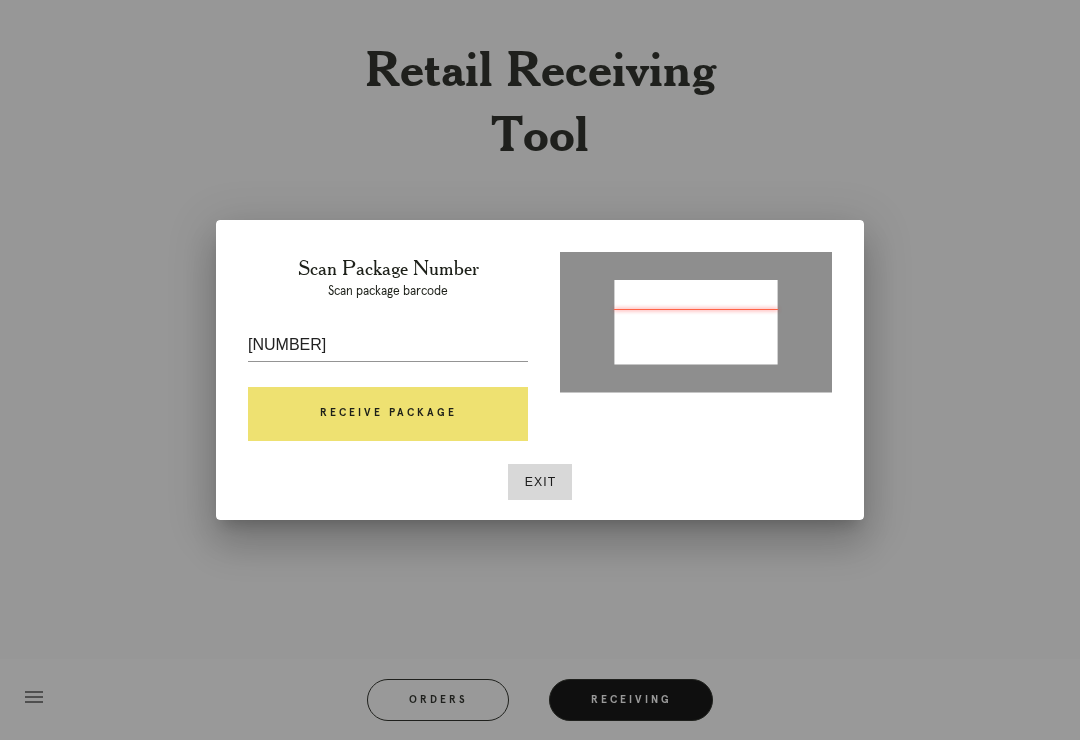 click on "2184313777861" at bounding box center [388, 345] 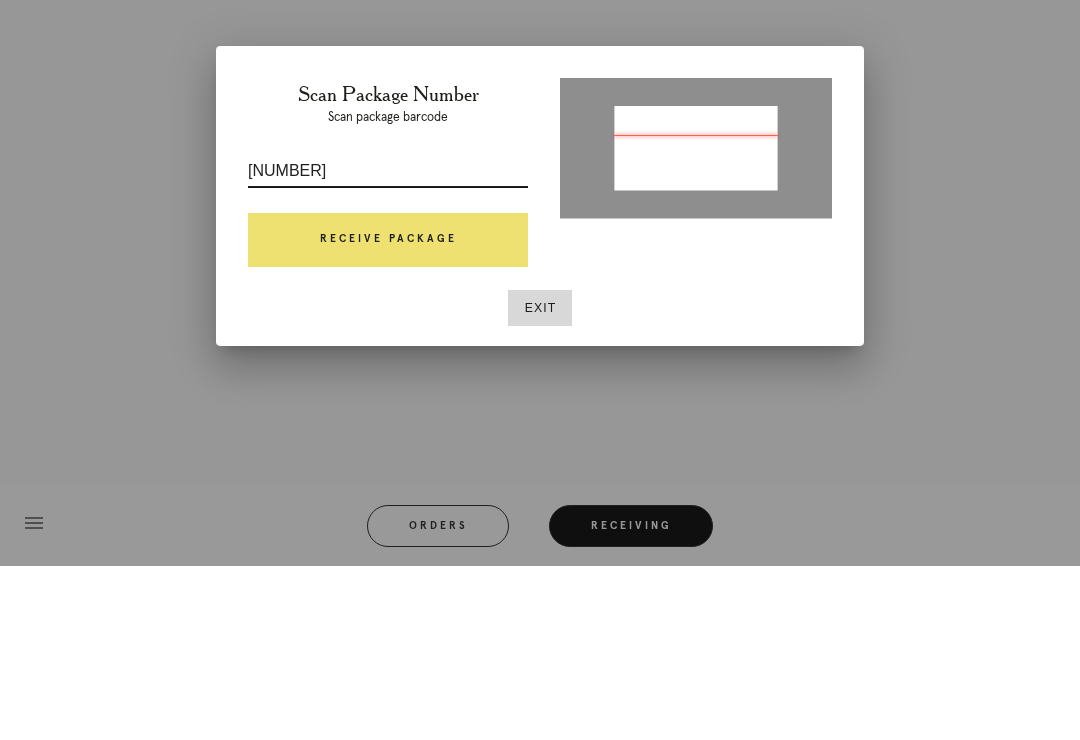 click on "2184313777861" at bounding box center (388, 345) 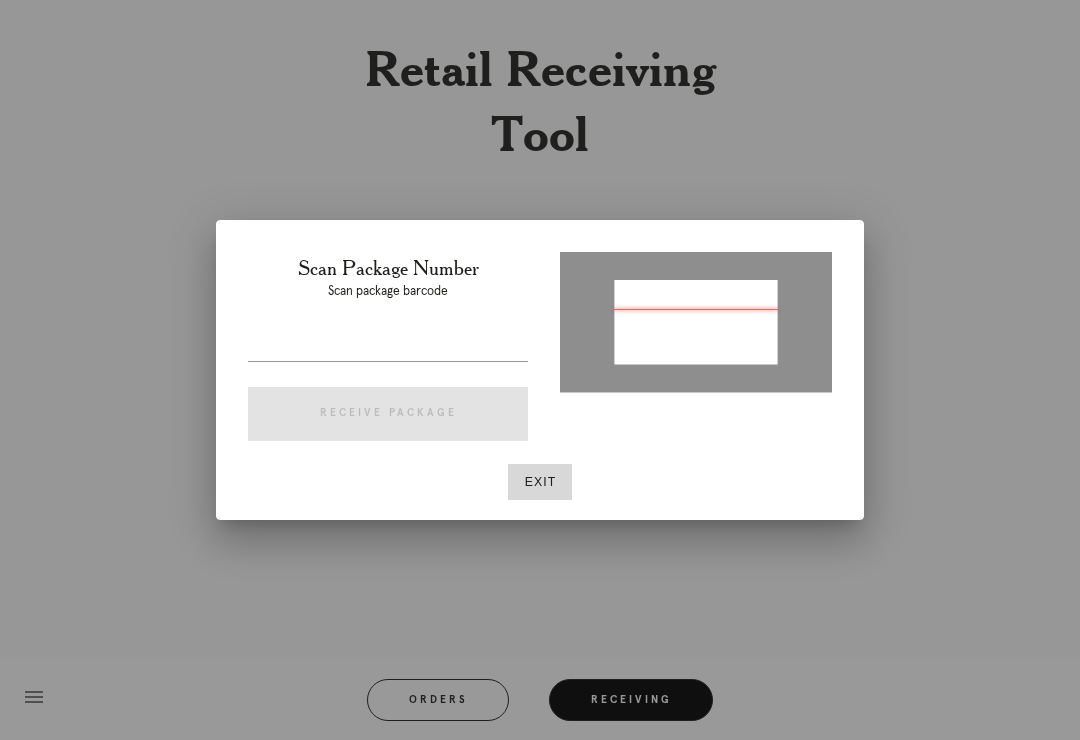 type on "P785713035891616" 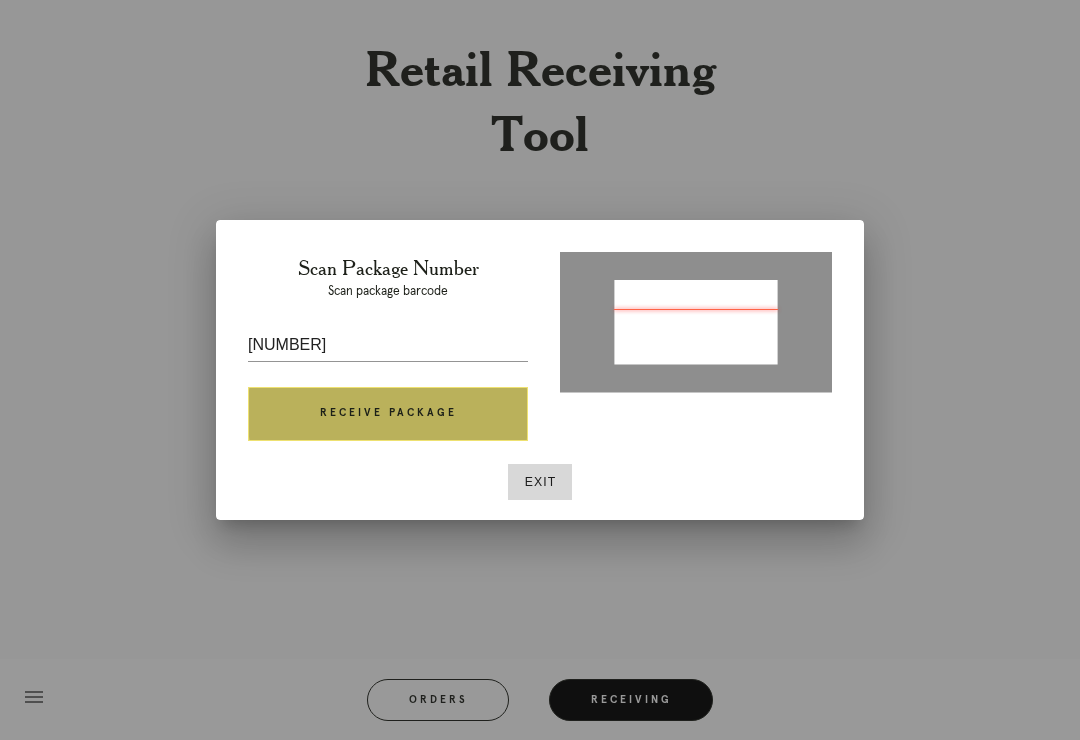 click on "Receive Package" at bounding box center (388, 414) 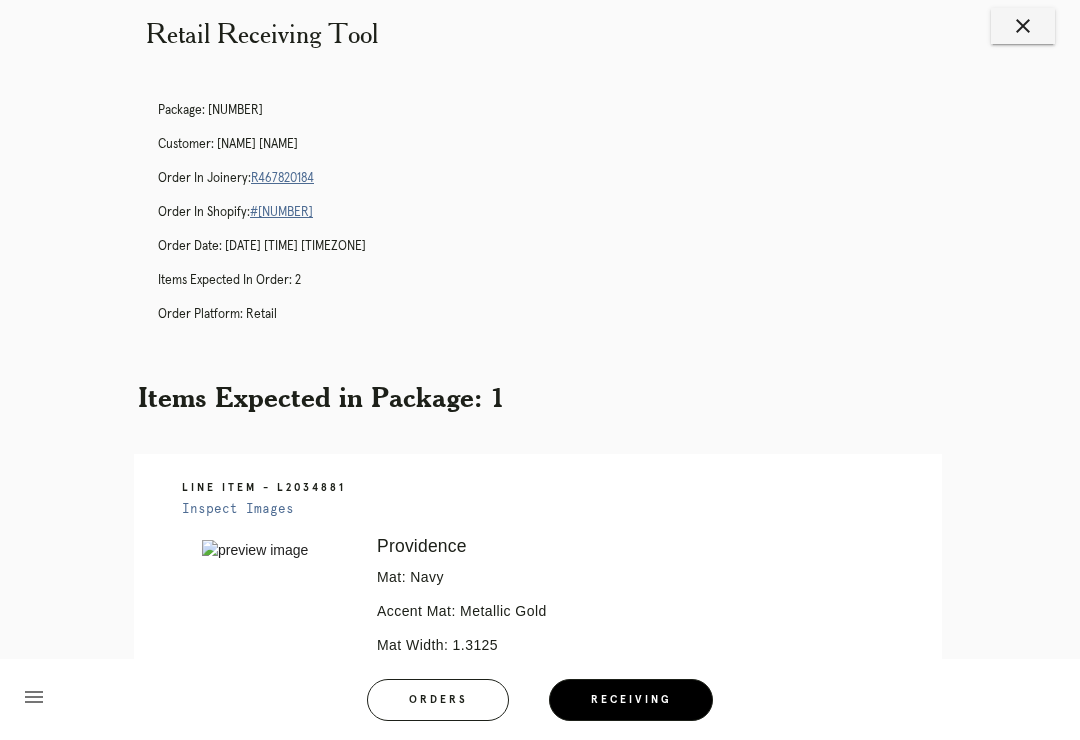 click on "R467820184" at bounding box center (282, 178) 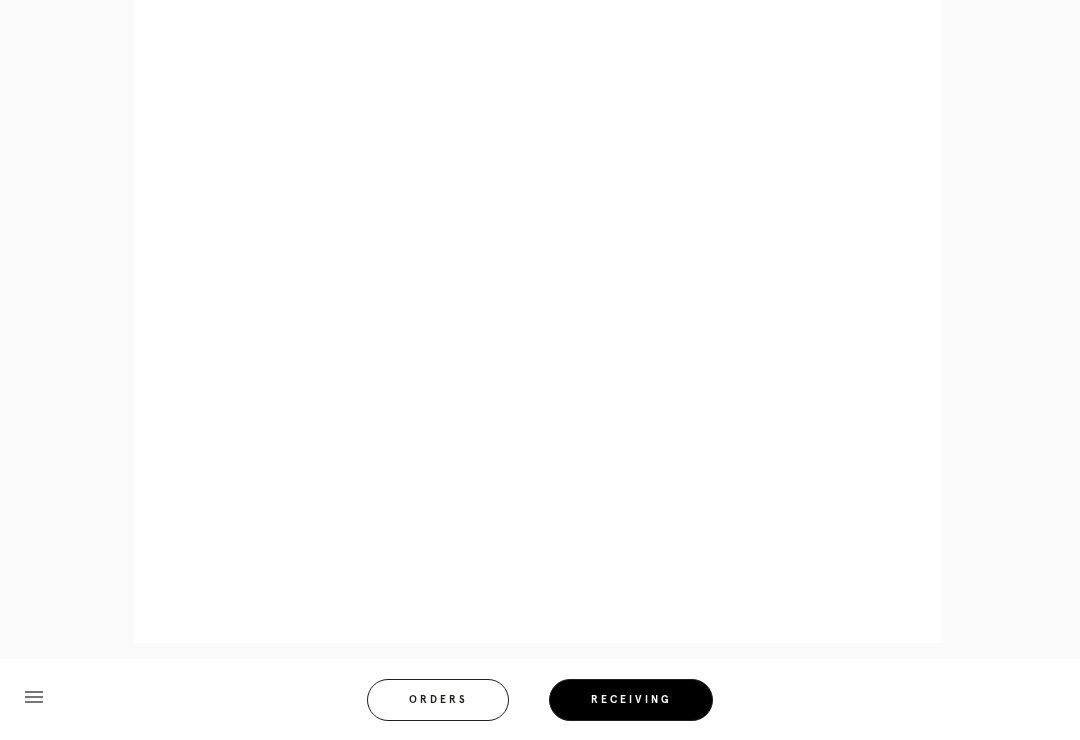 scroll, scrollTop: 978, scrollLeft: 0, axis: vertical 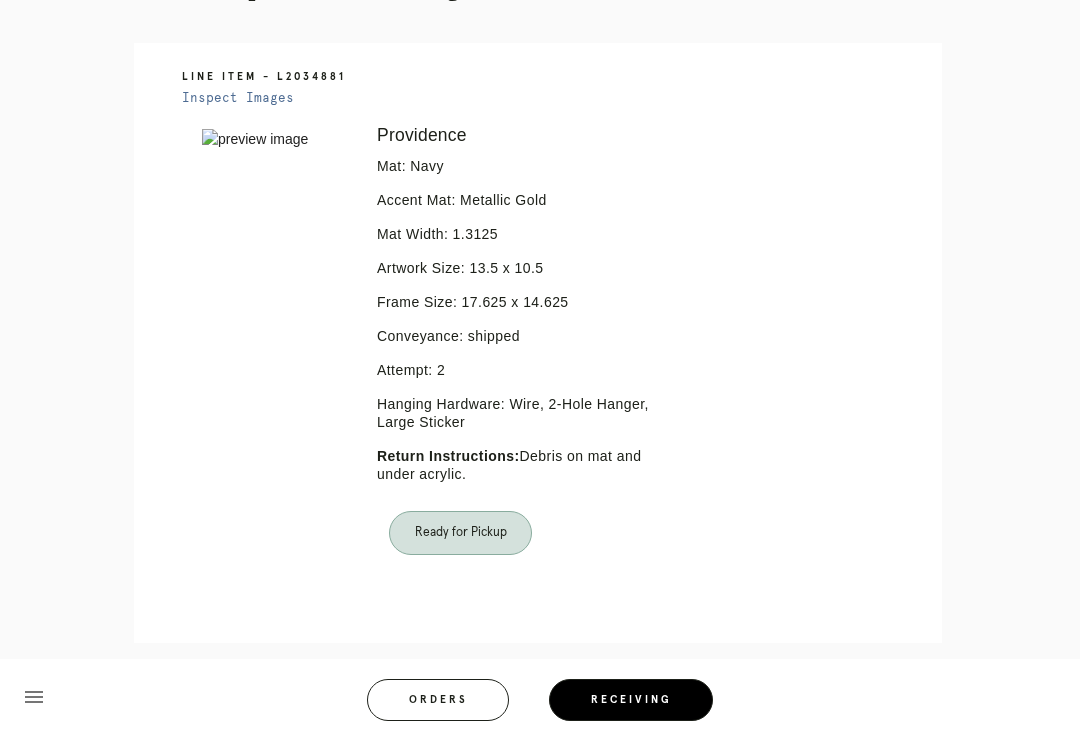 click on "Orders" at bounding box center (438, 700) 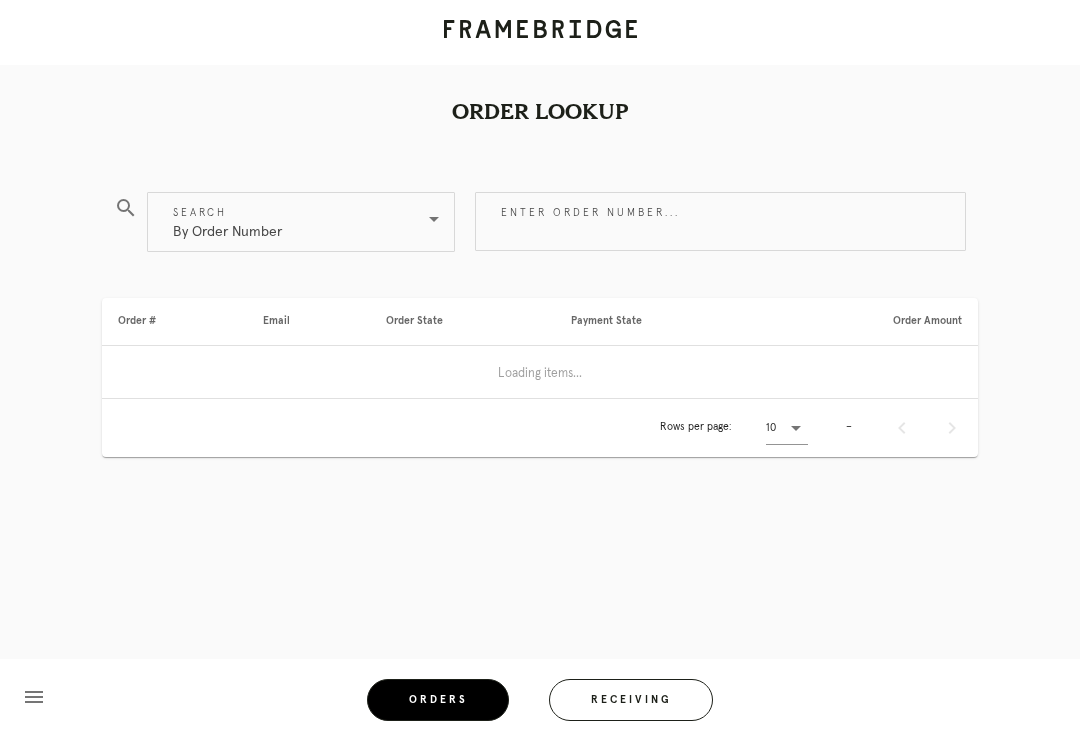 scroll, scrollTop: 0, scrollLeft: 0, axis: both 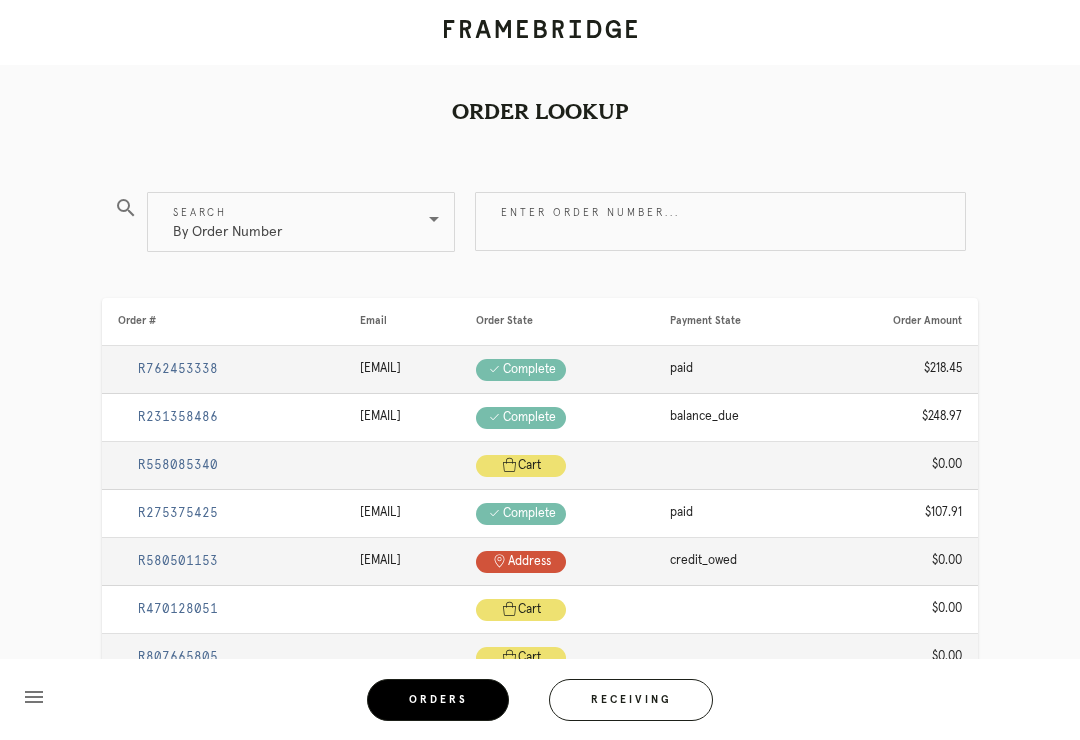 click on "Receiving" at bounding box center [631, 700] 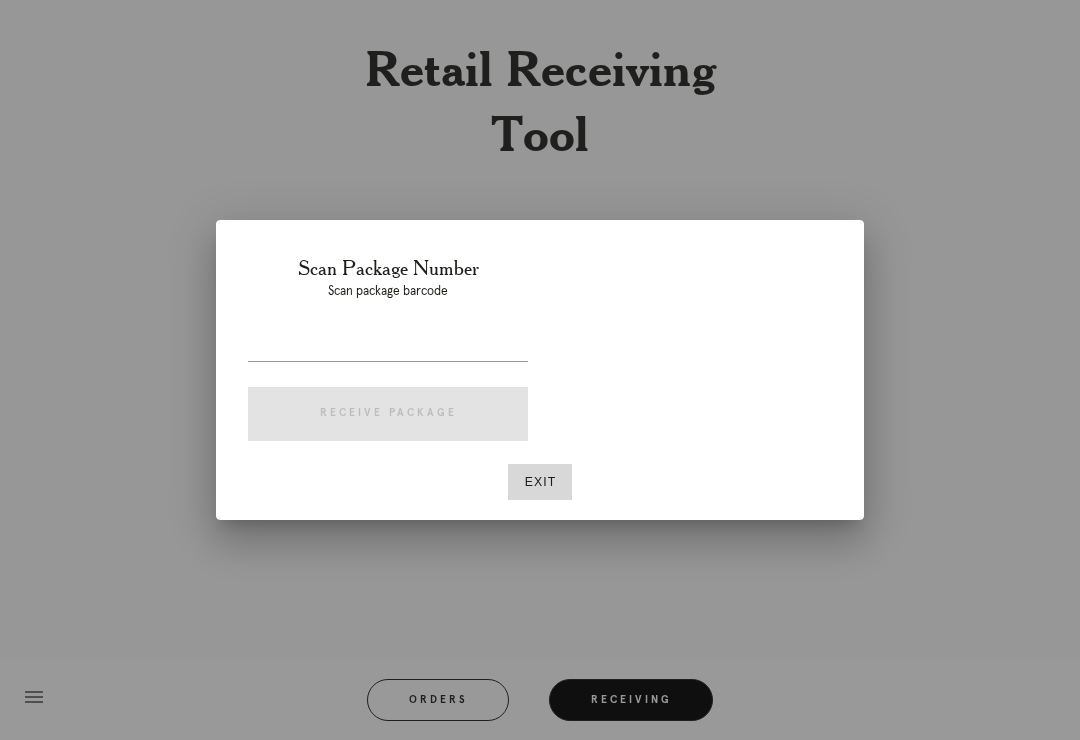 scroll, scrollTop: 31, scrollLeft: 0, axis: vertical 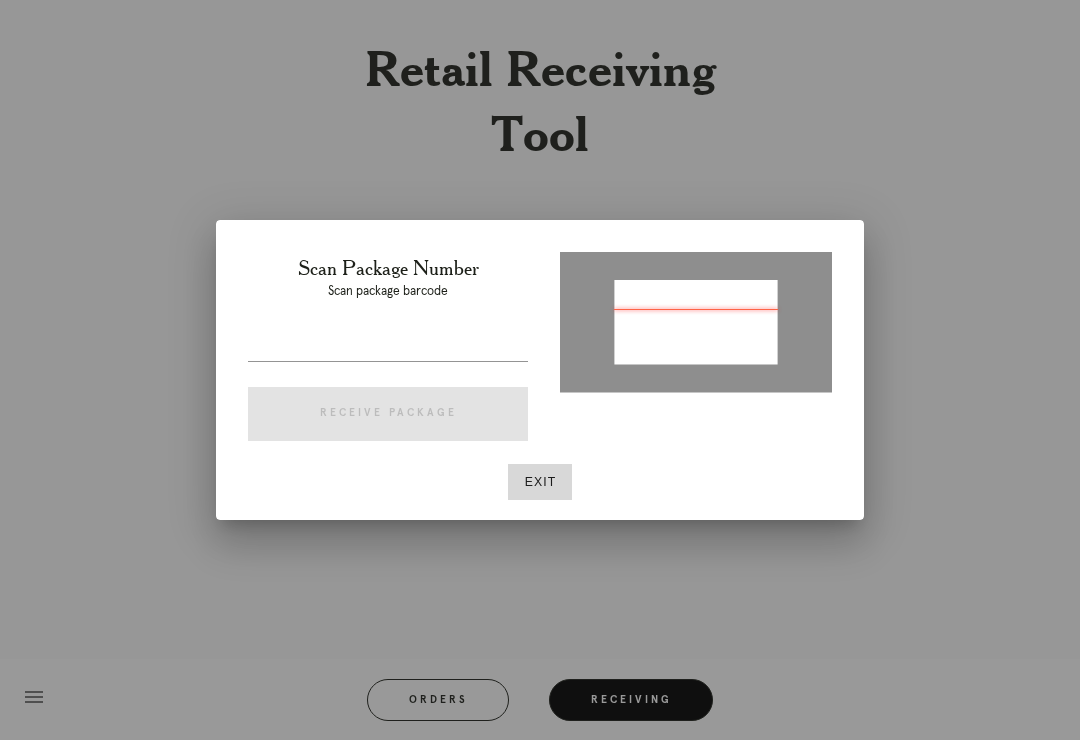 type on "P844240333230903" 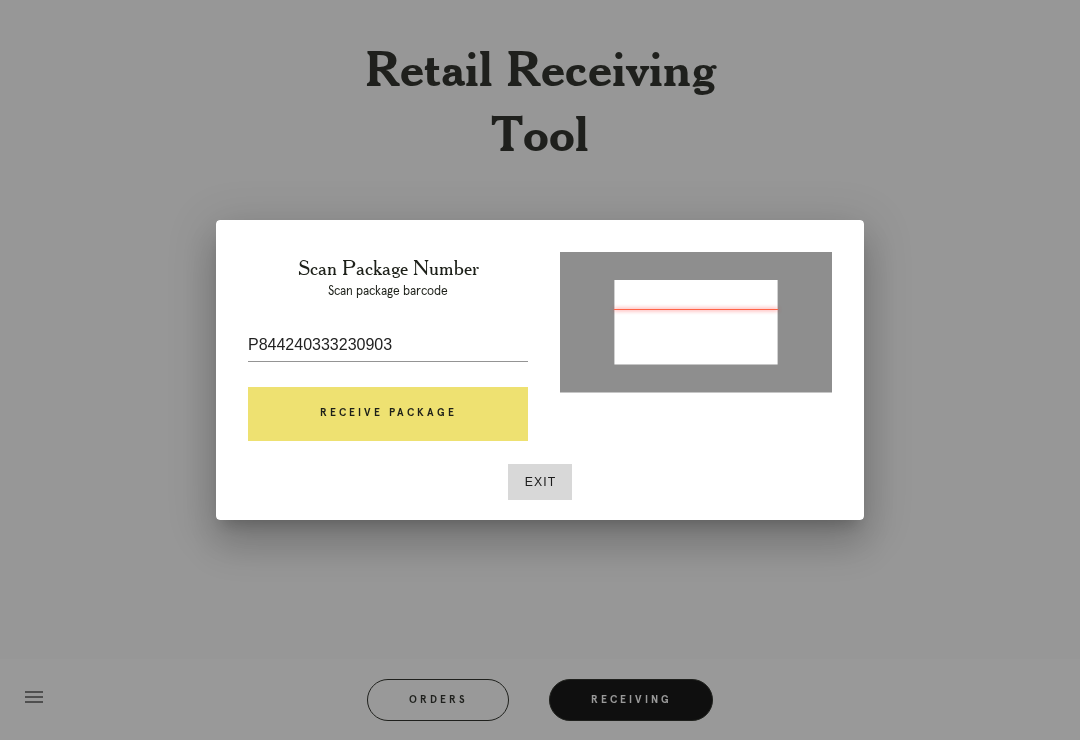 click on "Receive Package" at bounding box center (388, 414) 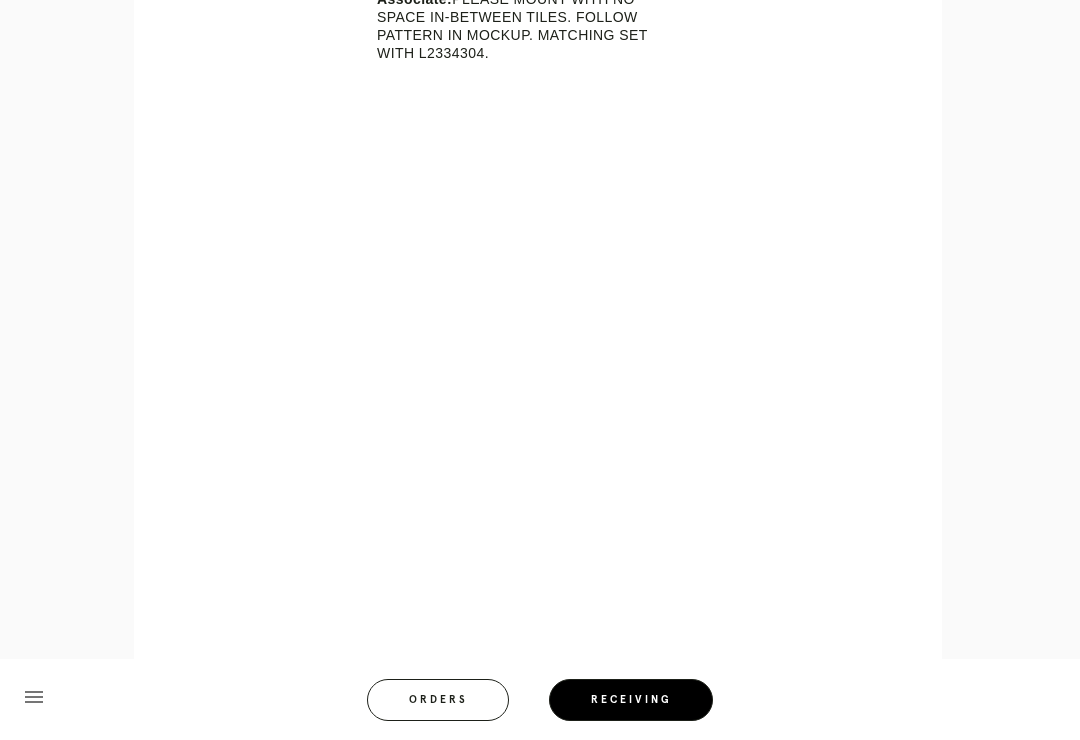 scroll, scrollTop: 862, scrollLeft: 0, axis: vertical 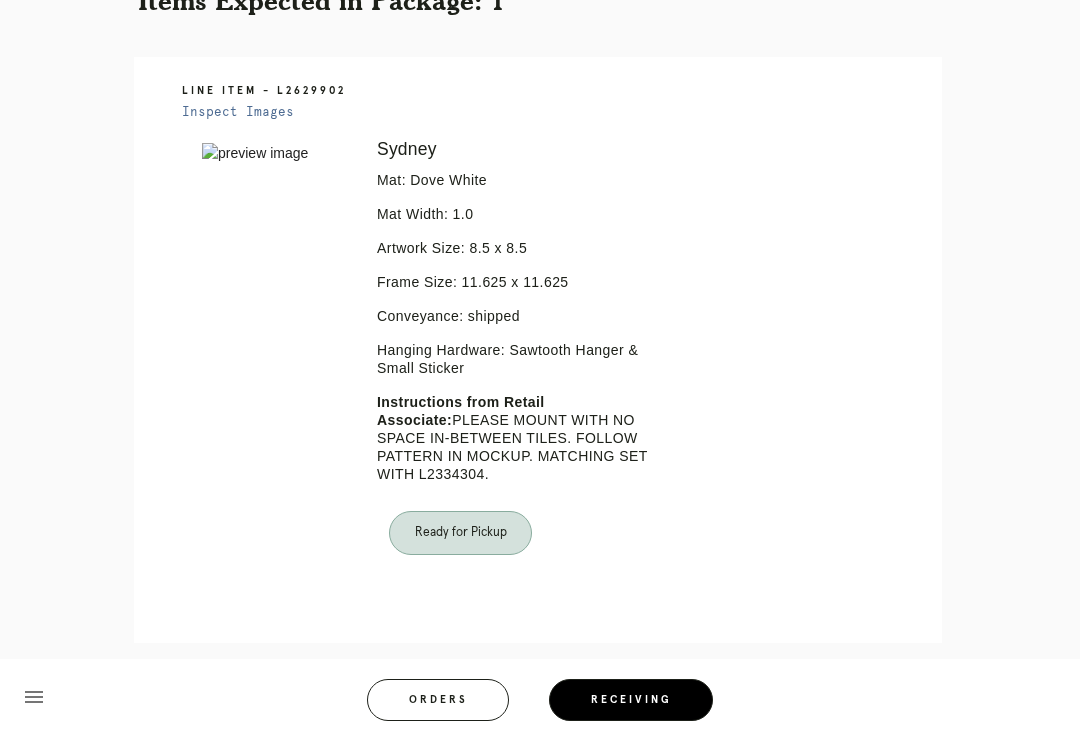 click on "Orders" at bounding box center [438, 700] 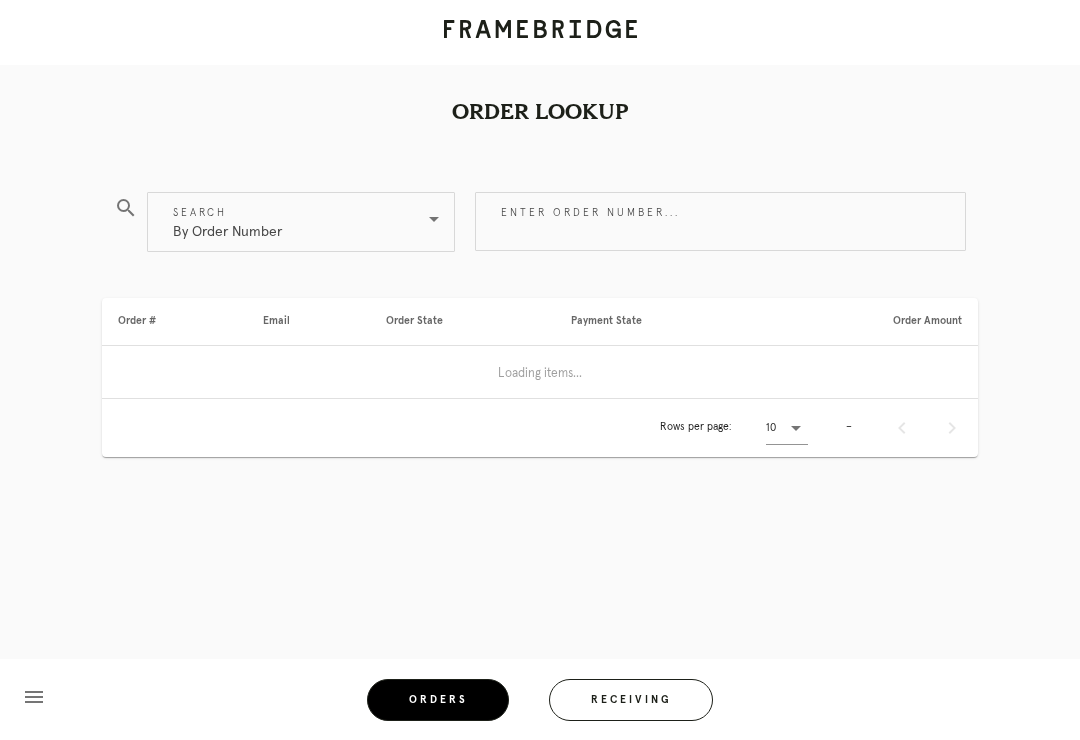 scroll, scrollTop: 0, scrollLeft: 0, axis: both 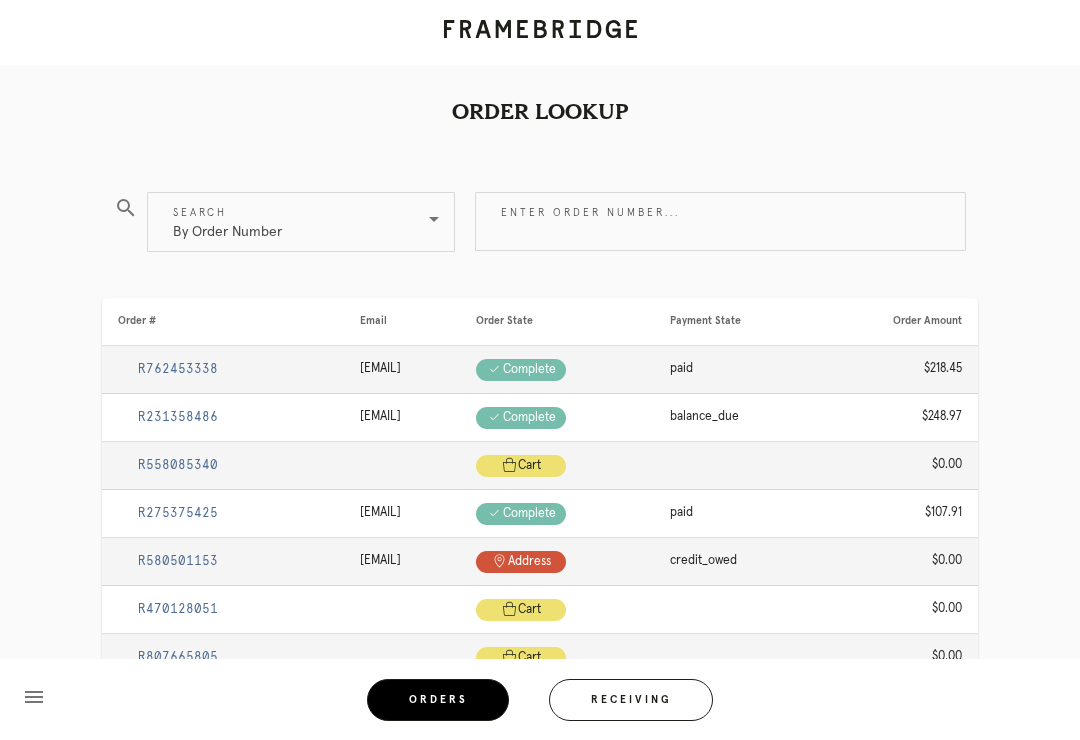 click on "Receiving" at bounding box center (631, 700) 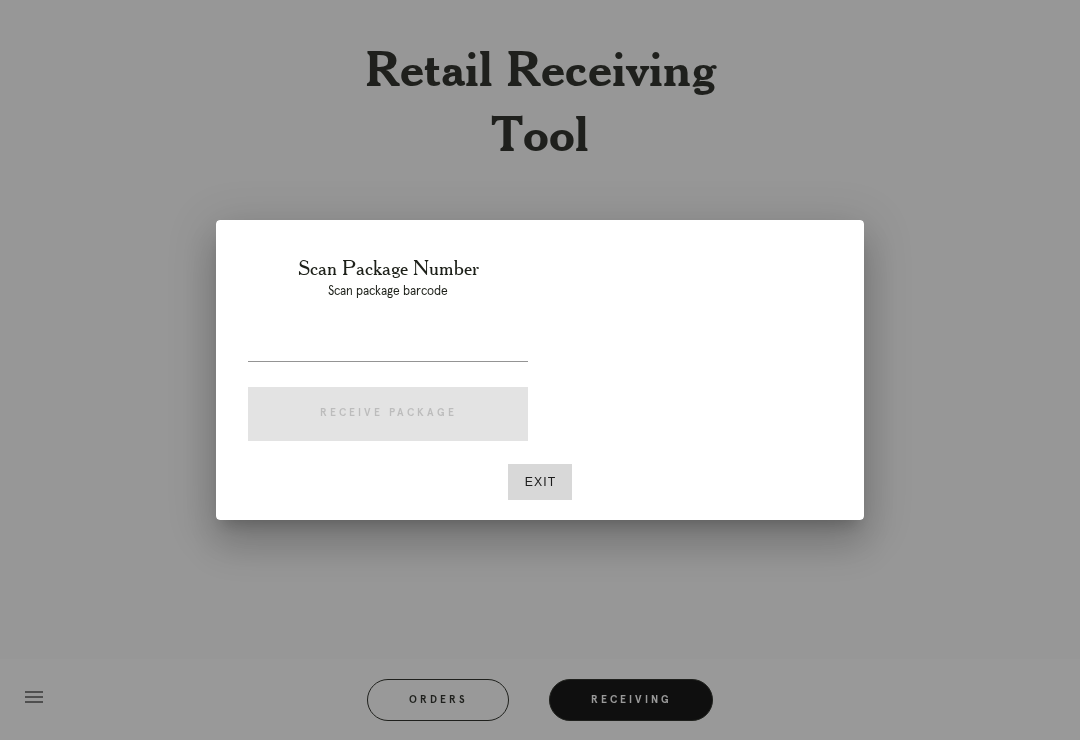 scroll, scrollTop: 31, scrollLeft: 0, axis: vertical 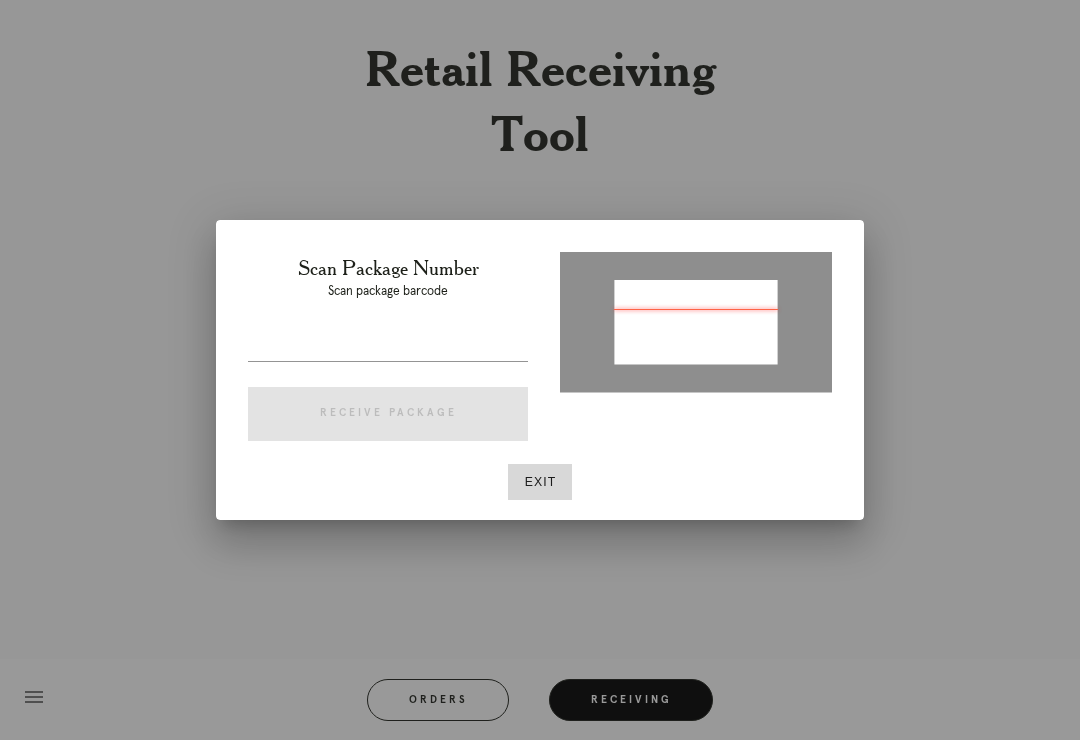 type on "P723710186173382" 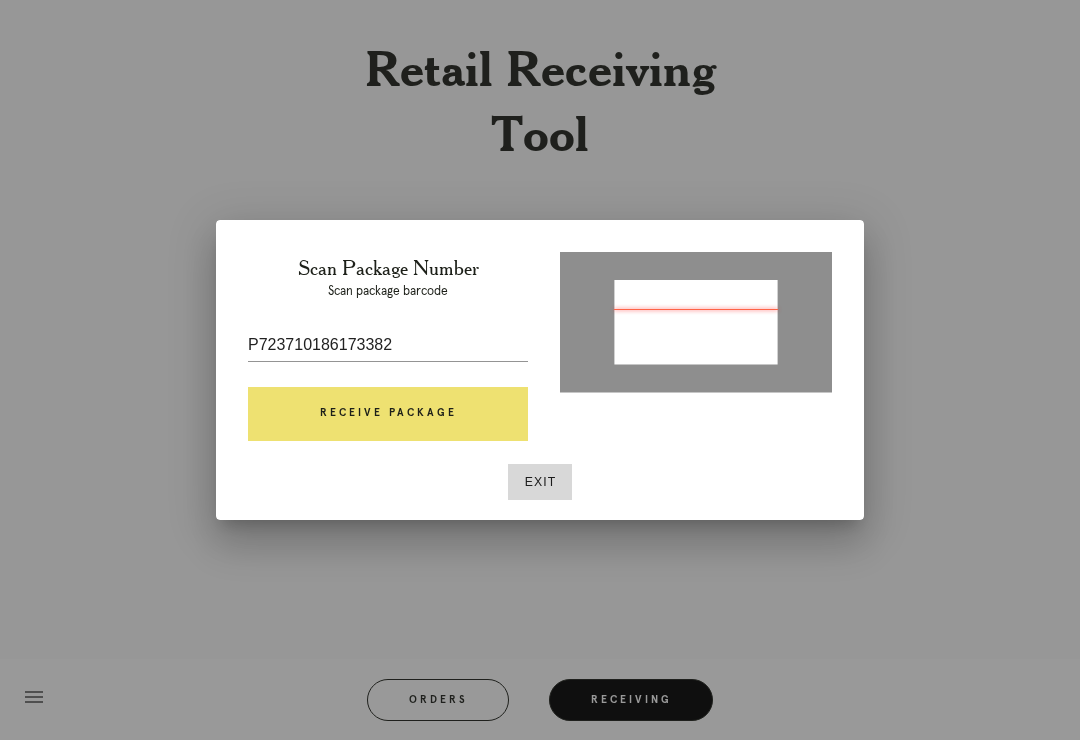 click on "Receive Package" at bounding box center [388, 414] 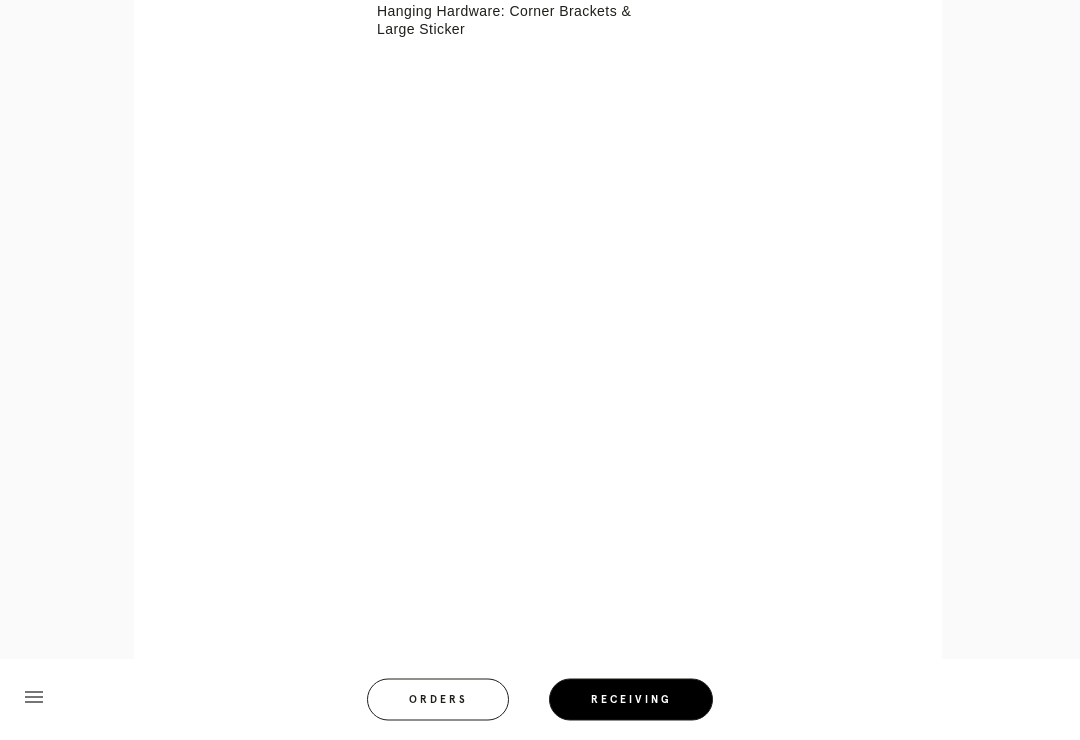 scroll, scrollTop: 754, scrollLeft: 0, axis: vertical 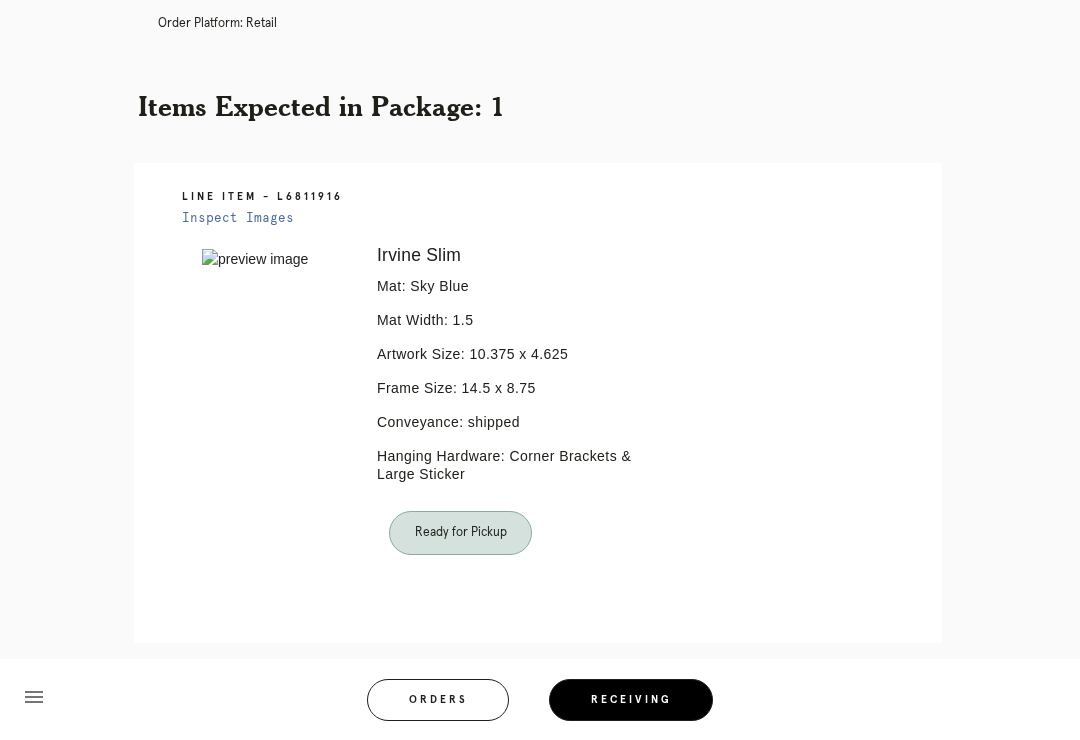 click on "Orders" at bounding box center [438, 700] 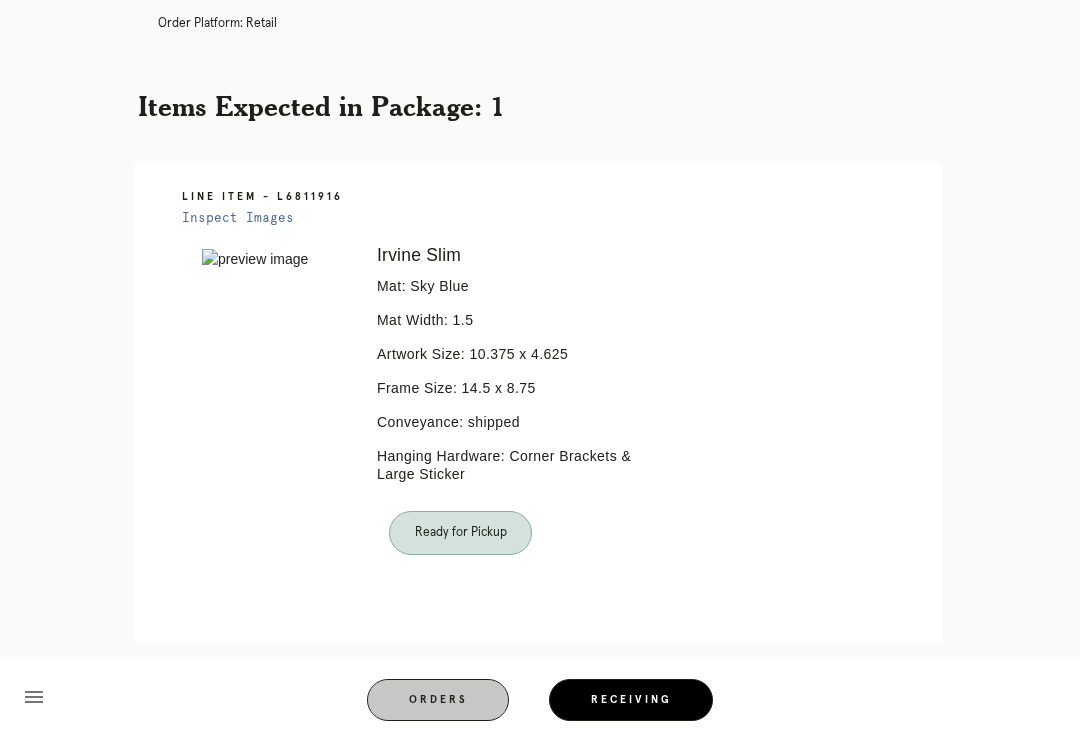 scroll, scrollTop: 0, scrollLeft: 0, axis: both 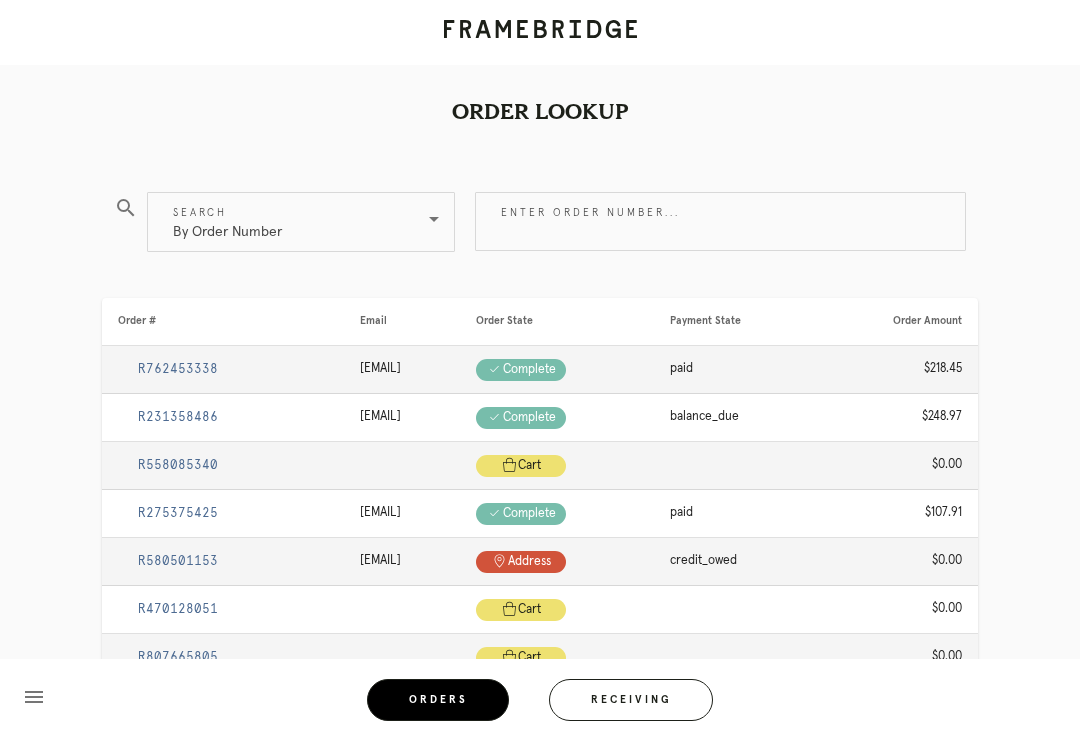 click on "Receiving" at bounding box center [631, 700] 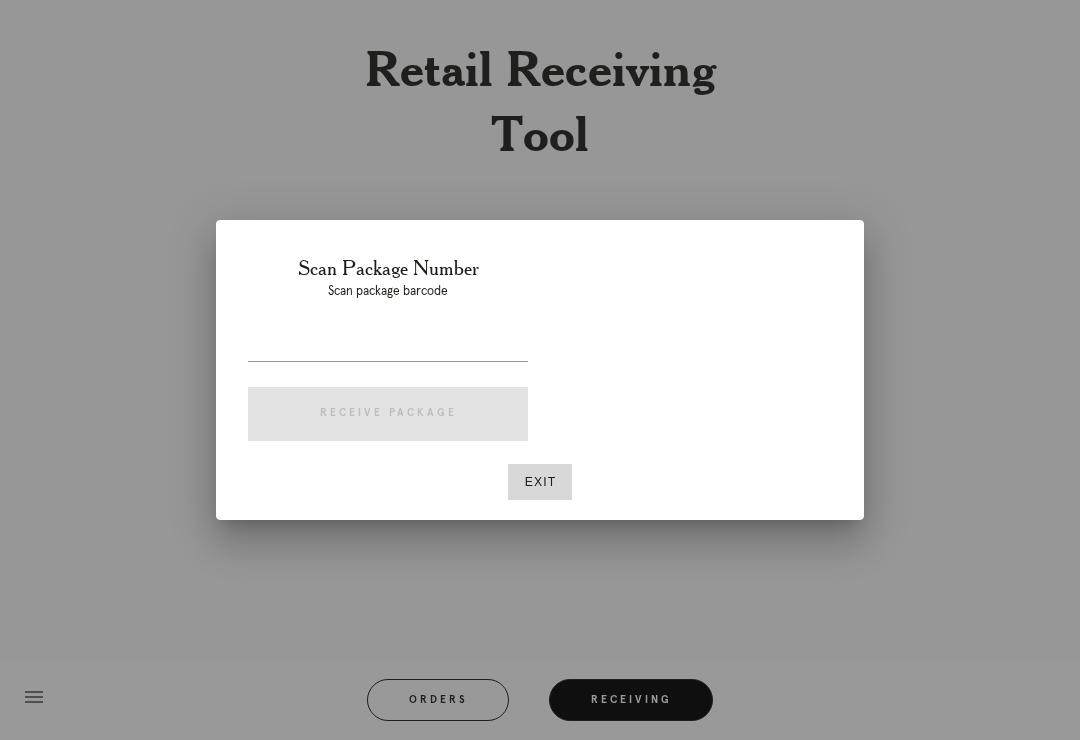 scroll, scrollTop: 31, scrollLeft: 0, axis: vertical 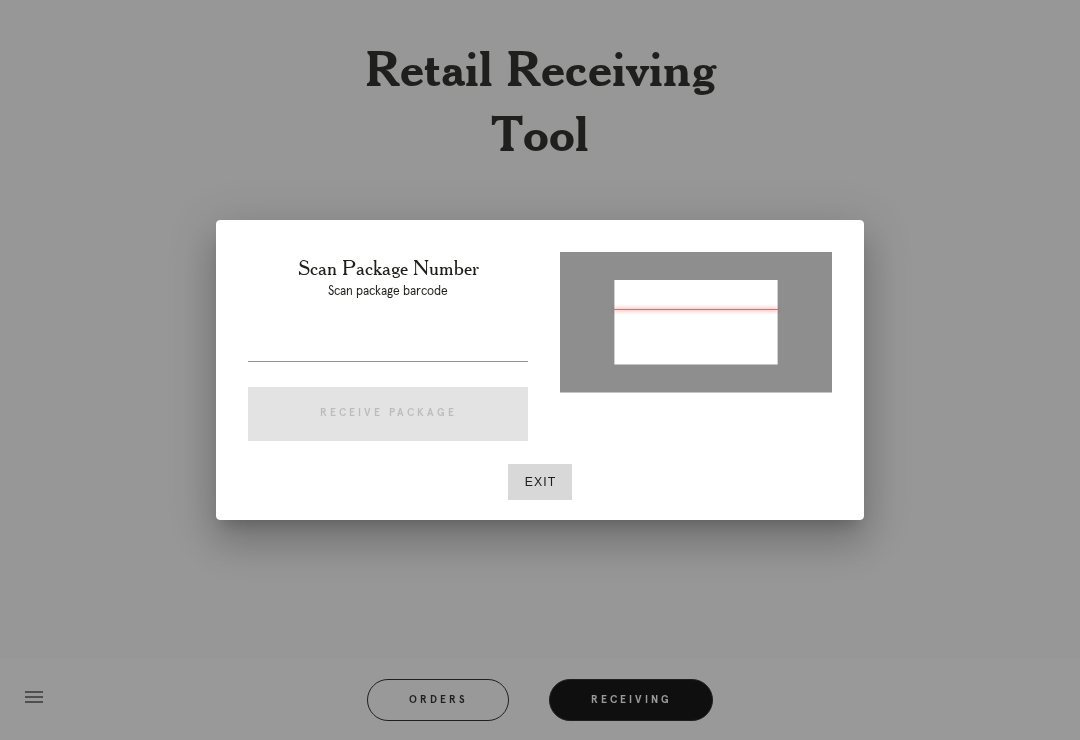 type on "P560536749195636" 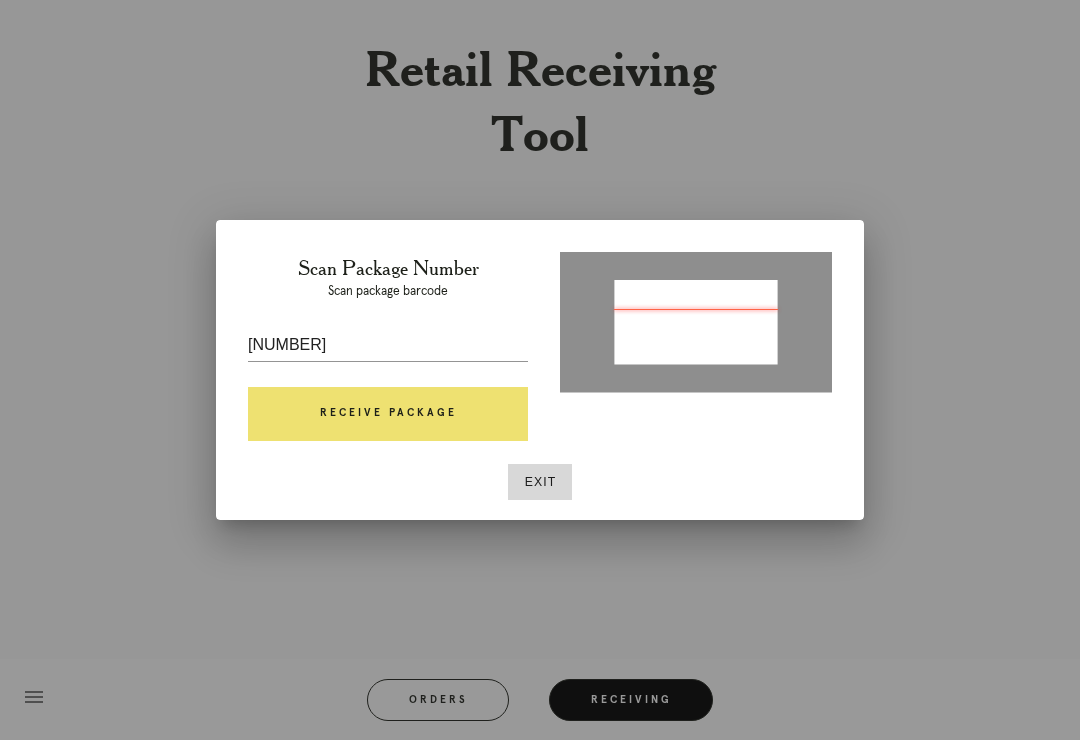 click on "Receive Package" at bounding box center [388, 414] 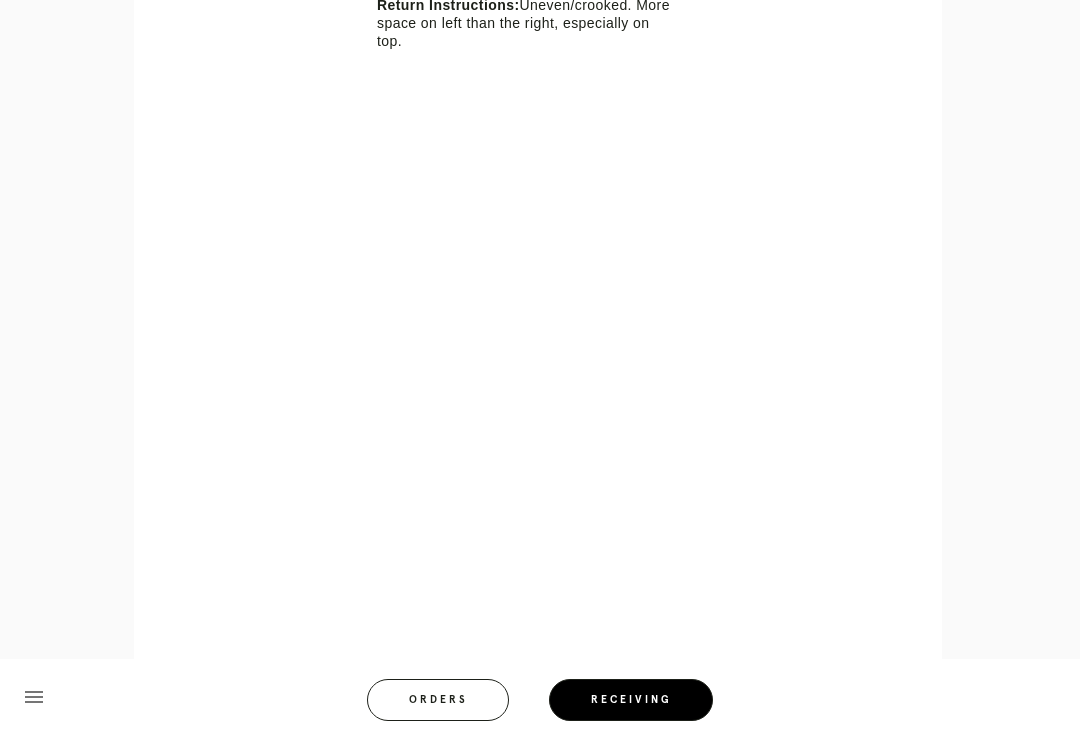 scroll, scrollTop: 856, scrollLeft: 0, axis: vertical 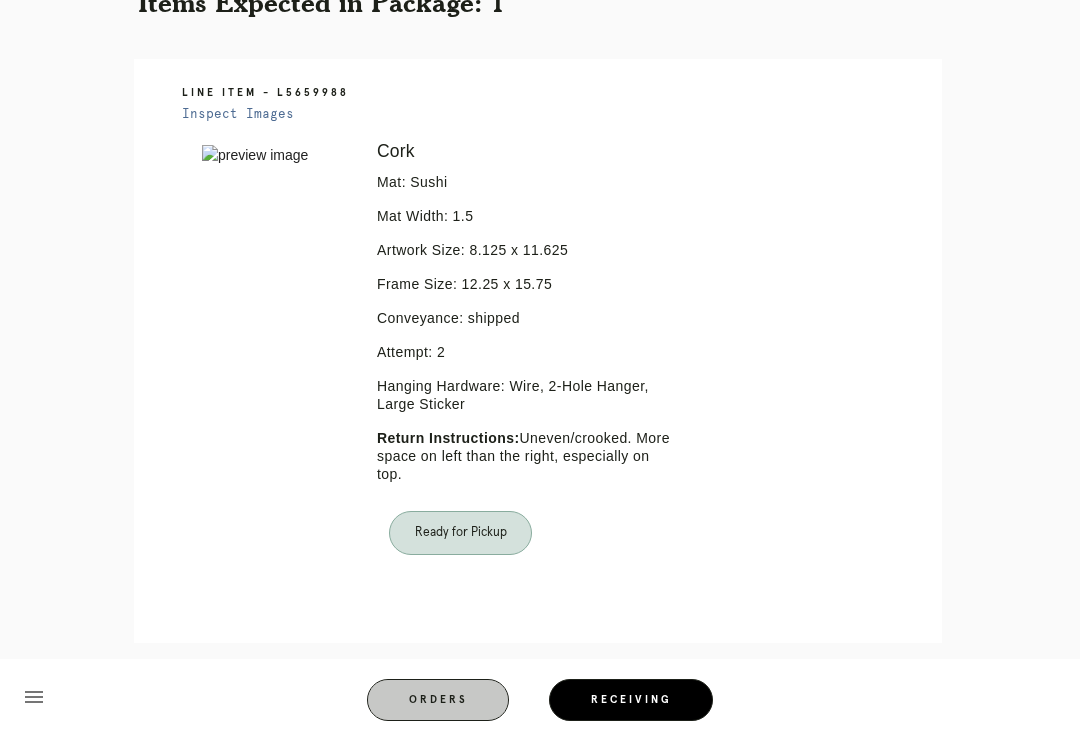 click on "Orders" at bounding box center [438, 700] 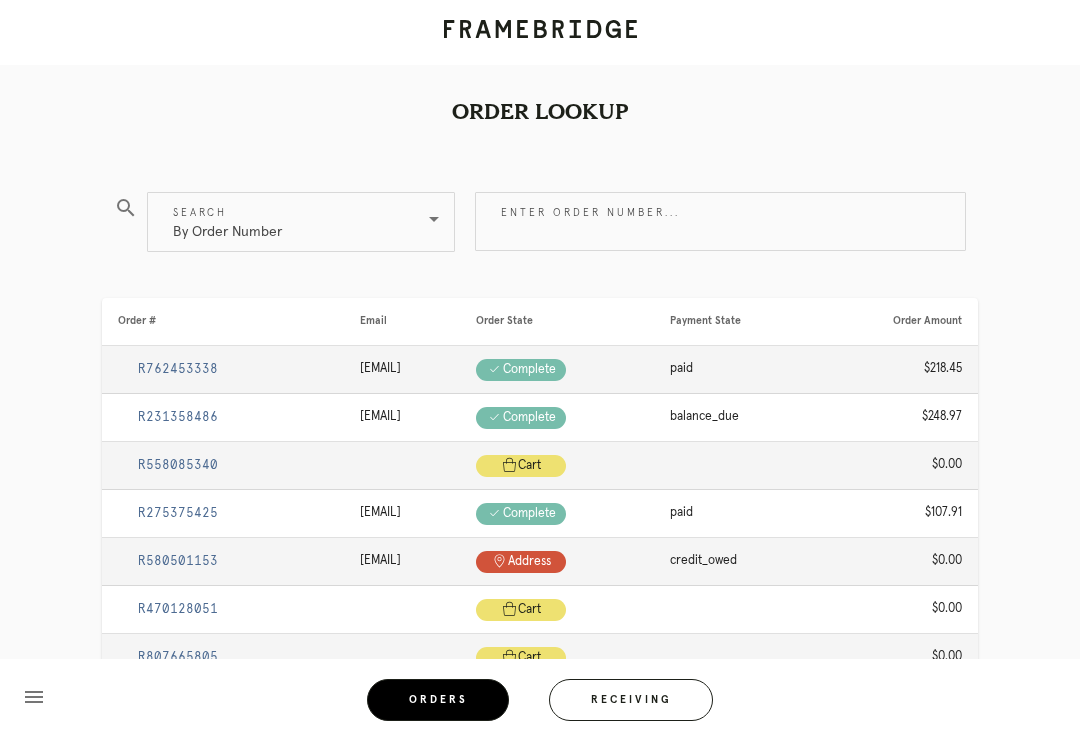 click on "Receiving" at bounding box center [631, 700] 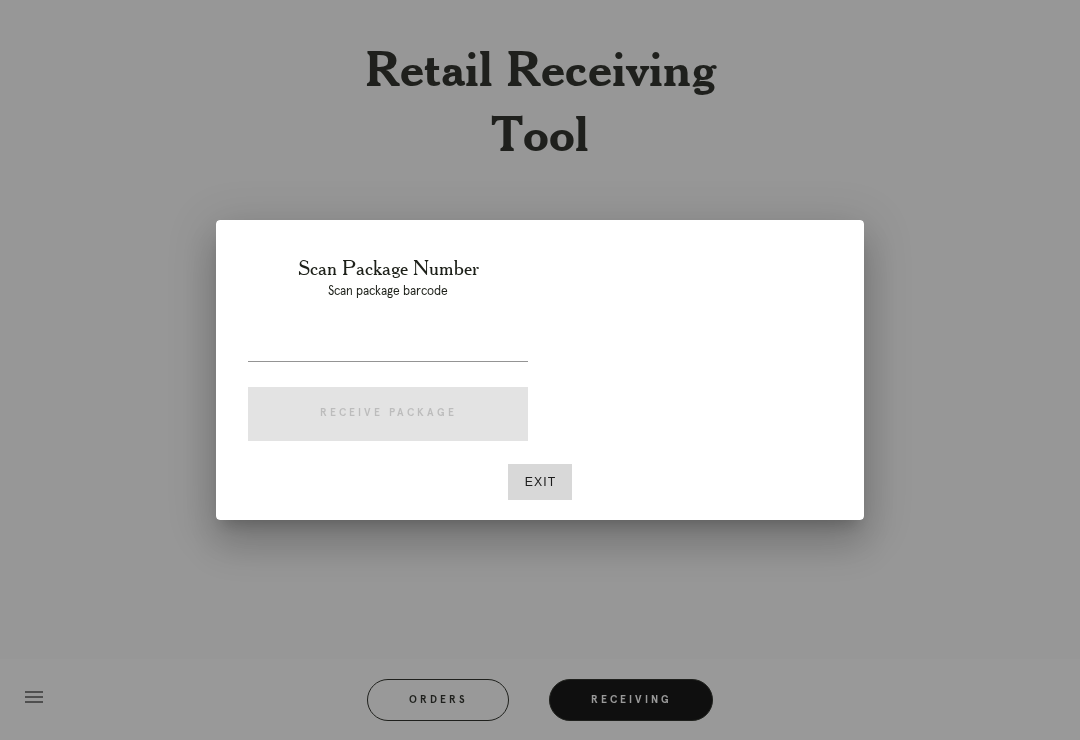 scroll, scrollTop: 31, scrollLeft: 0, axis: vertical 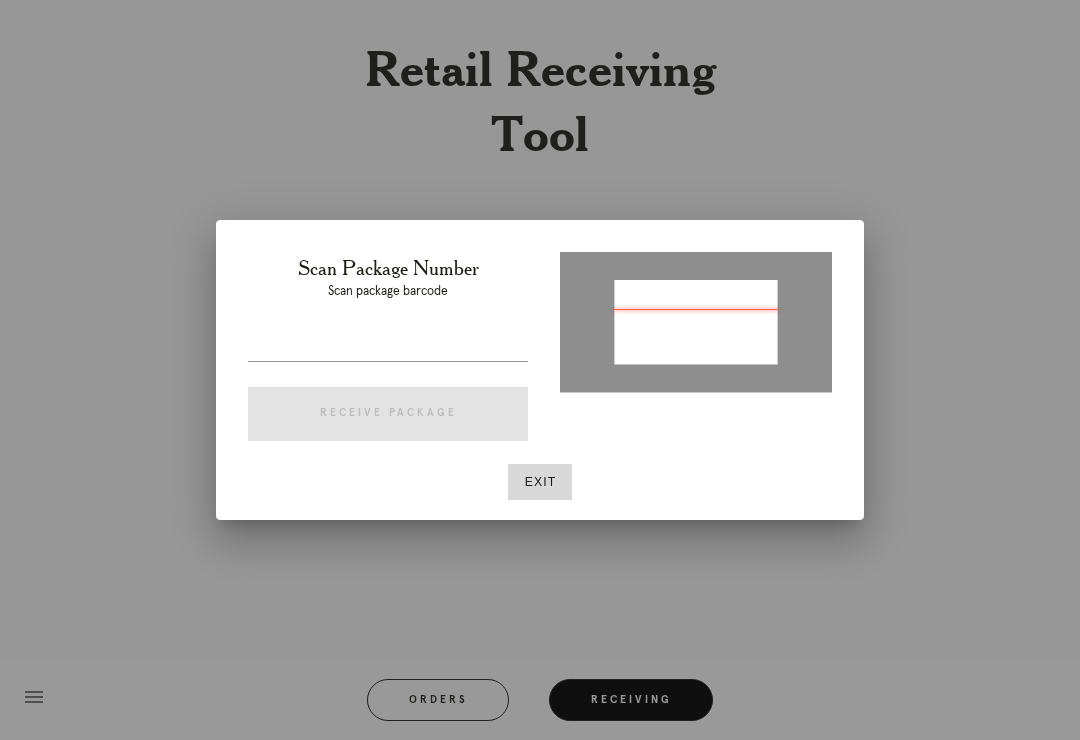 type on "[NUMBER]" 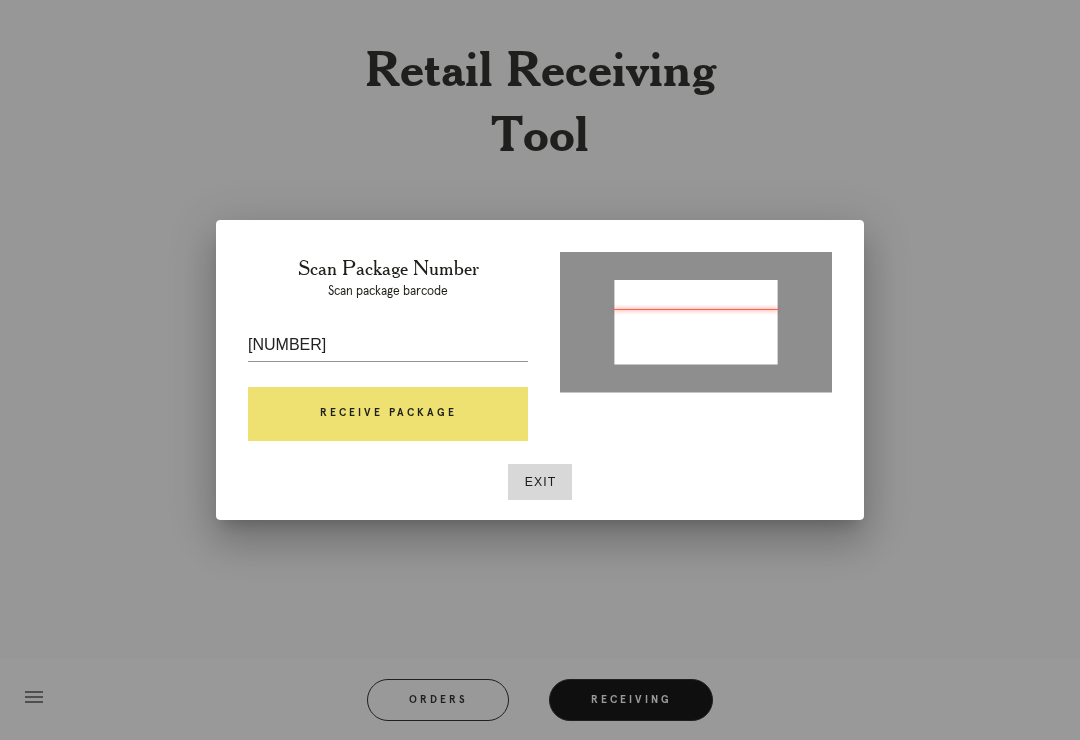 click on "Receive Package" at bounding box center (388, 414) 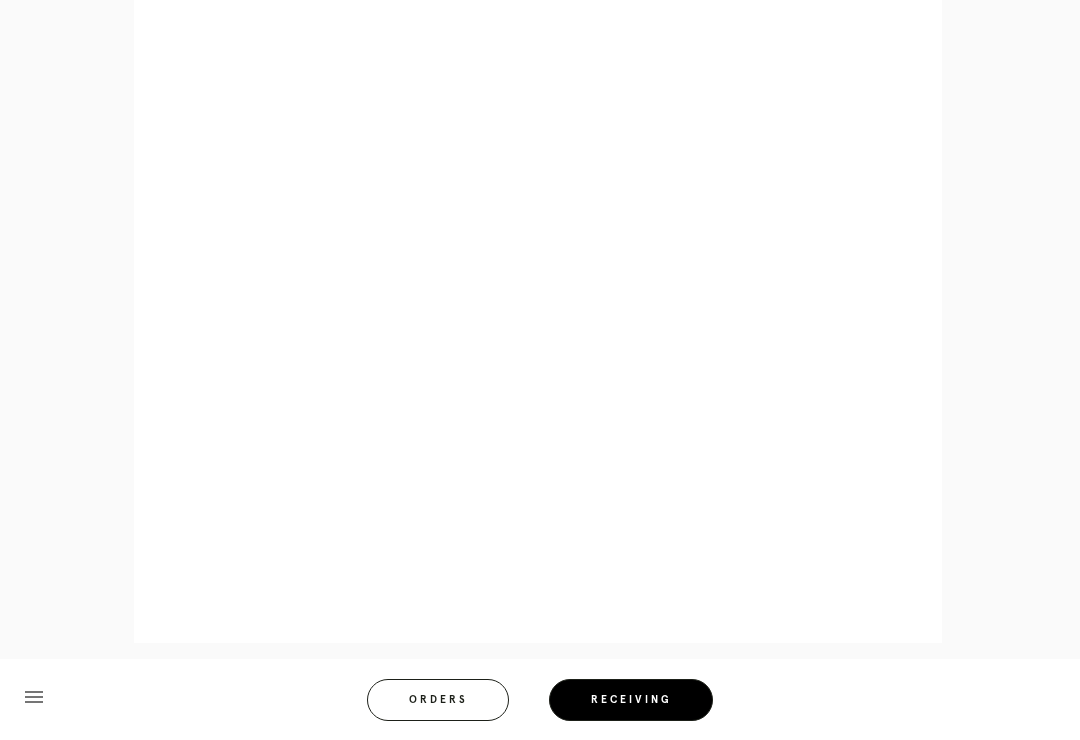 scroll, scrollTop: 960, scrollLeft: 0, axis: vertical 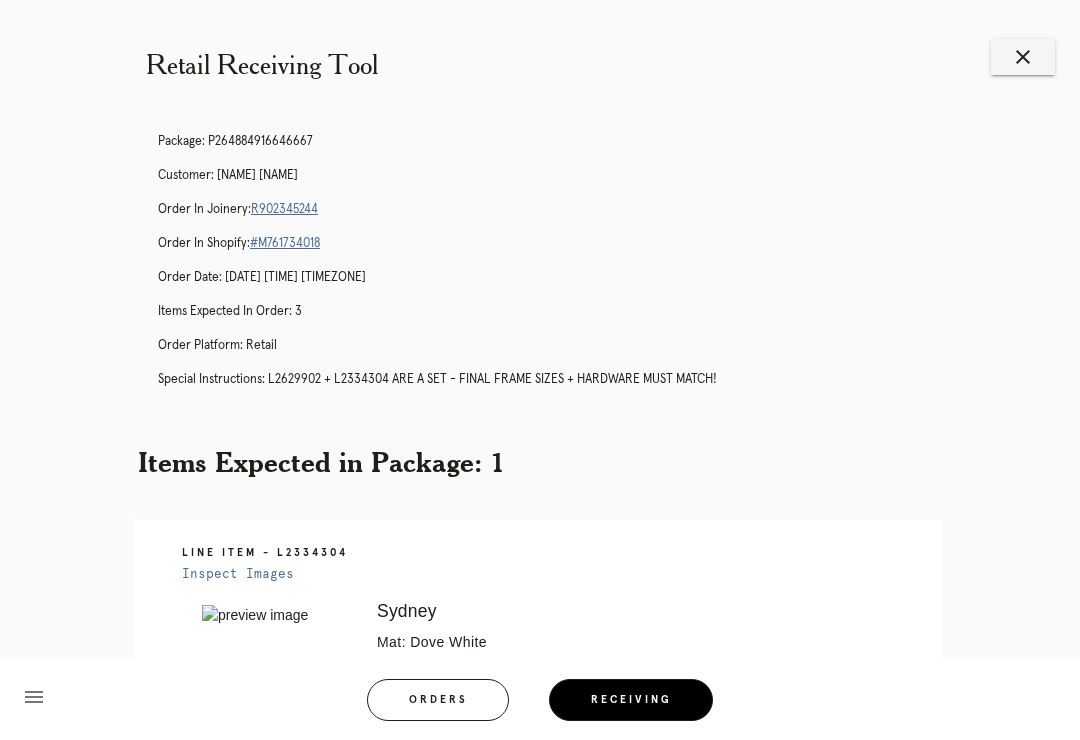 click on "Orders" at bounding box center (438, 700) 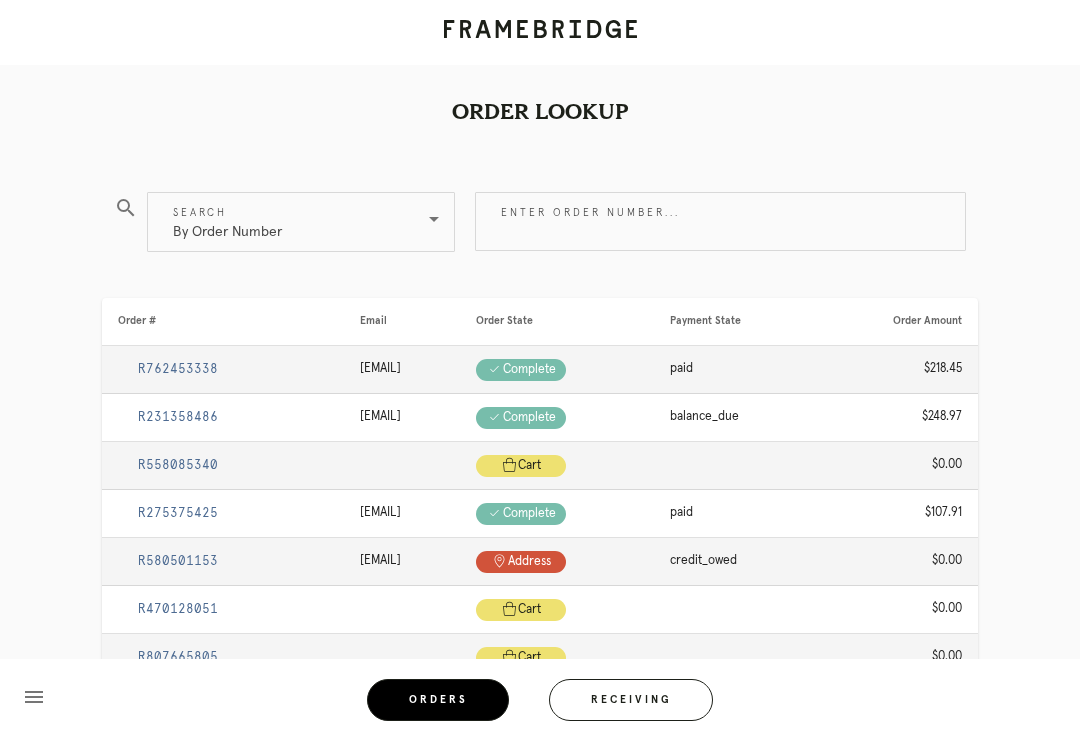 click on "Receiving" at bounding box center (631, 700) 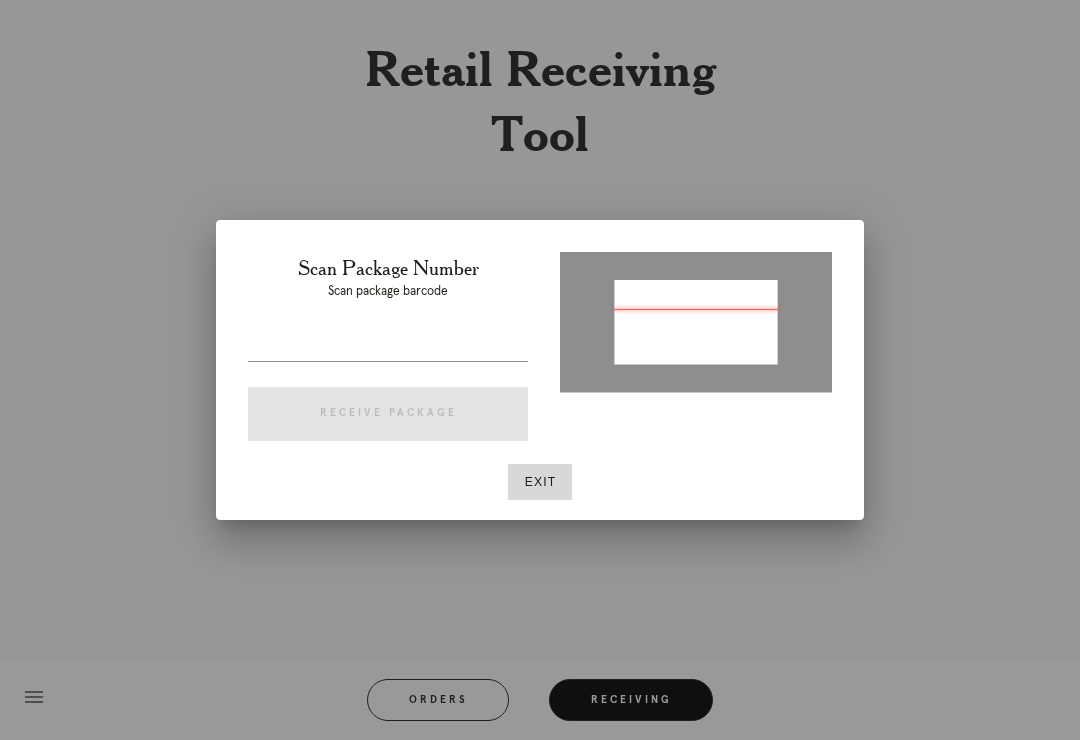 type on "P364964685120308" 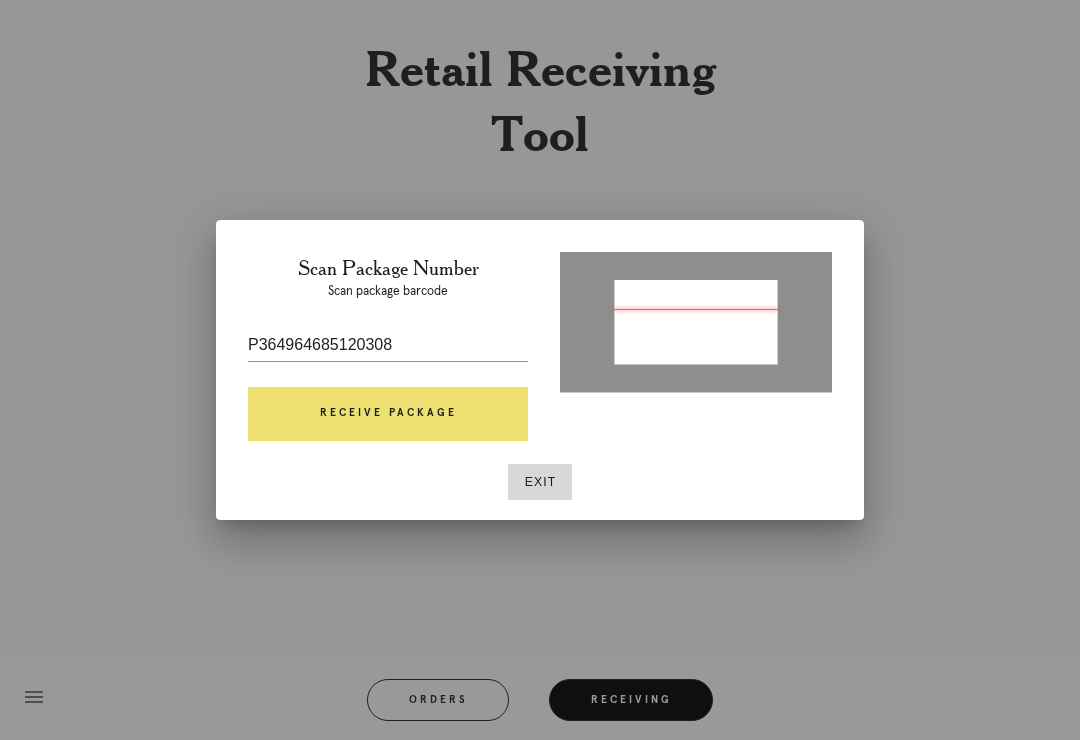 click on "Receive Package" at bounding box center [388, 414] 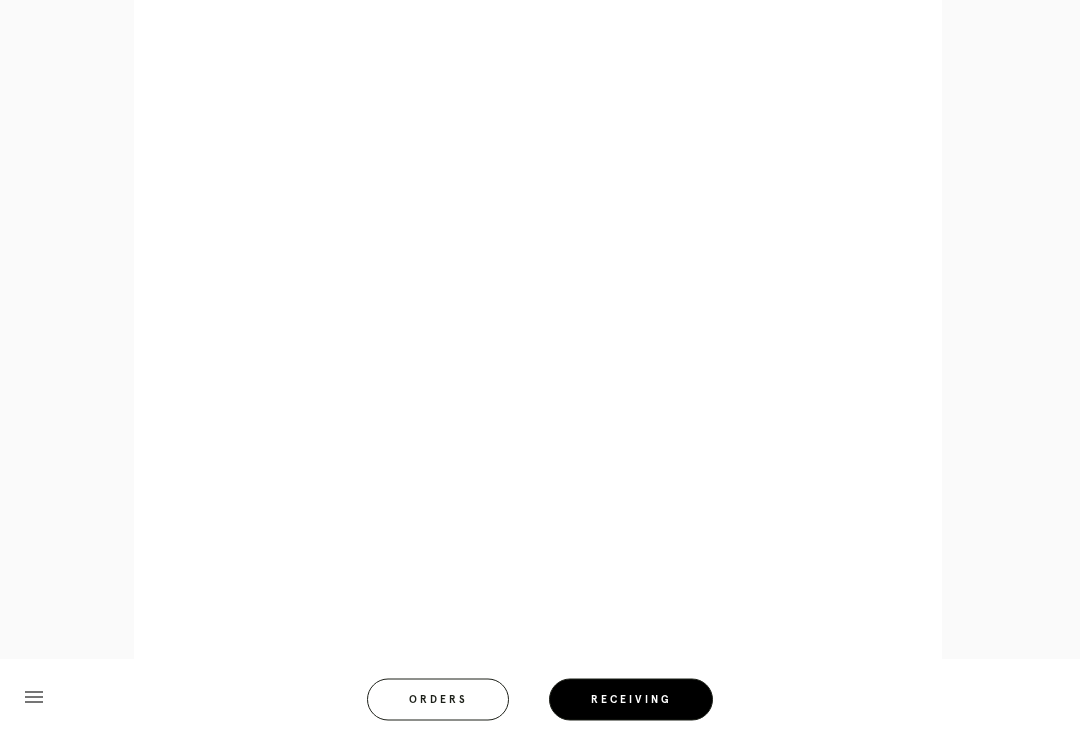 scroll, scrollTop: 1014, scrollLeft: 0, axis: vertical 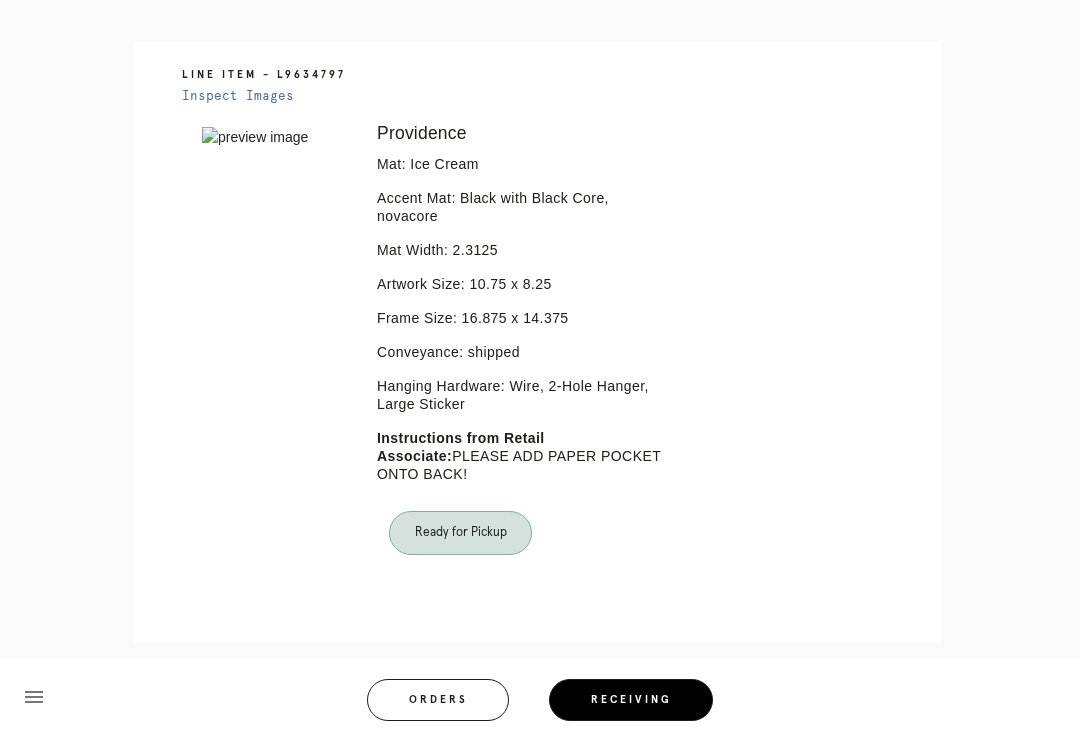 click on "Orders" at bounding box center (438, 700) 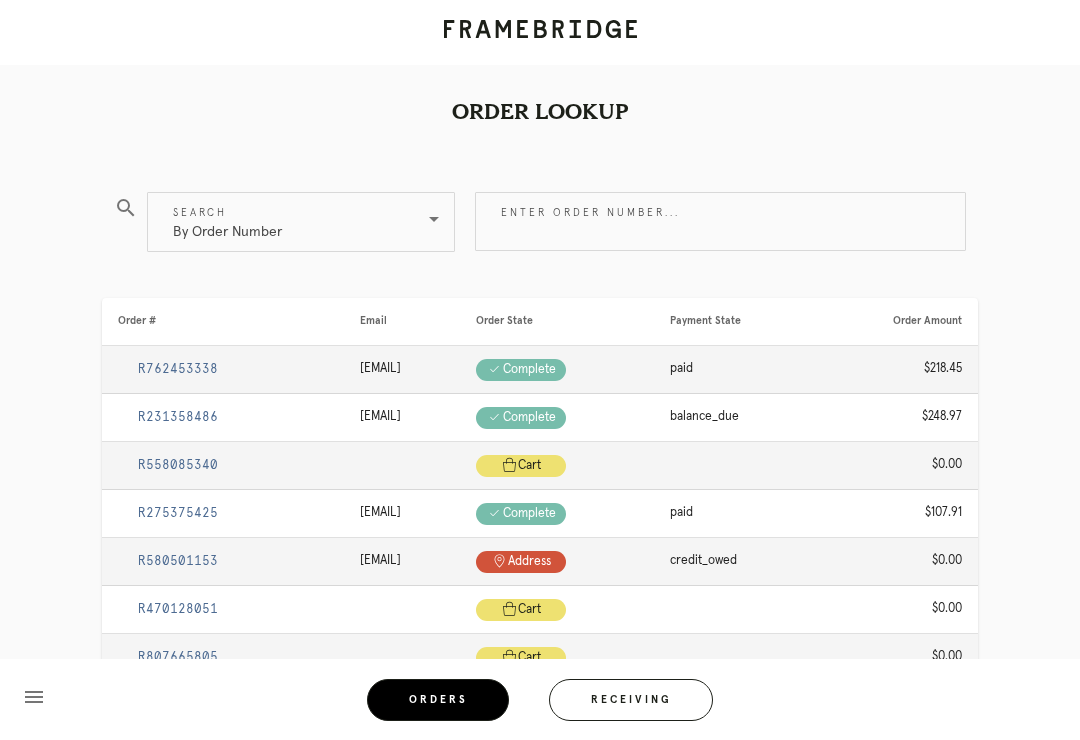 click on "Receiving" at bounding box center (631, 700) 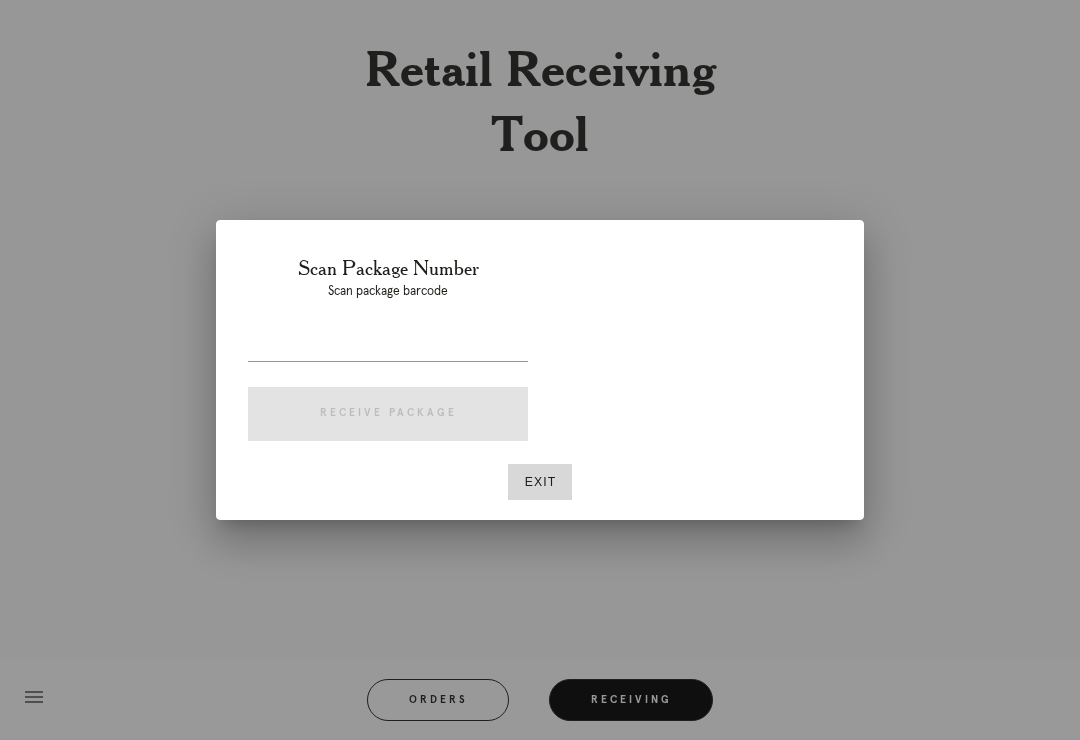 scroll, scrollTop: 31, scrollLeft: 0, axis: vertical 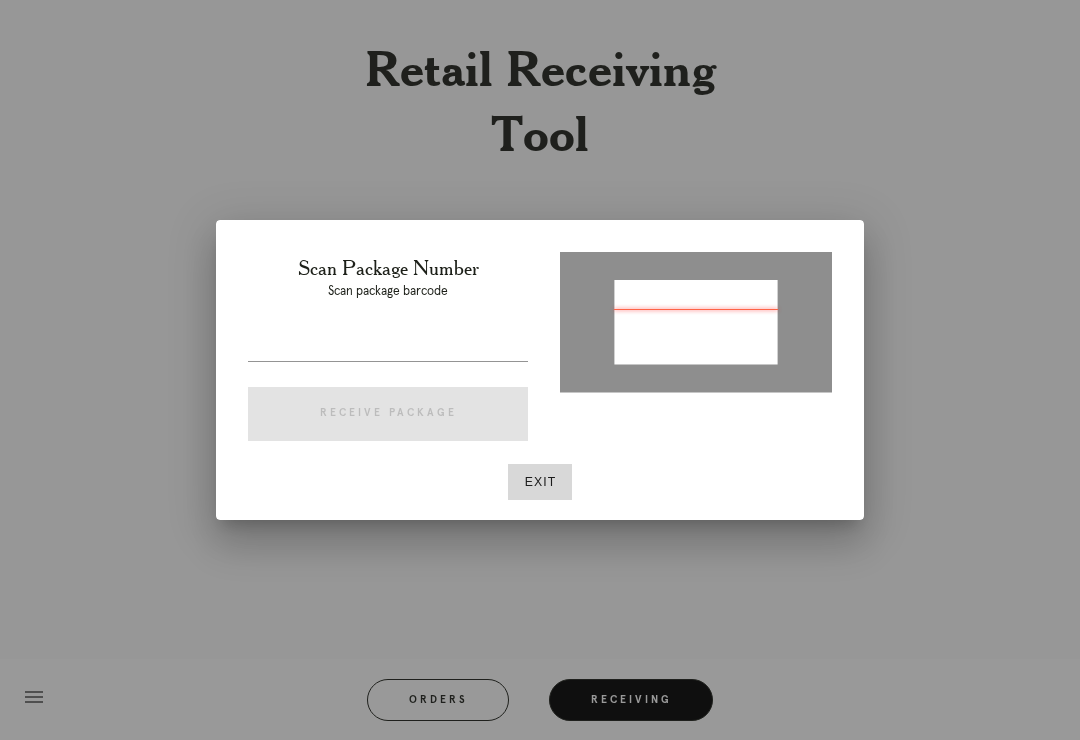 type on "P245842629882205" 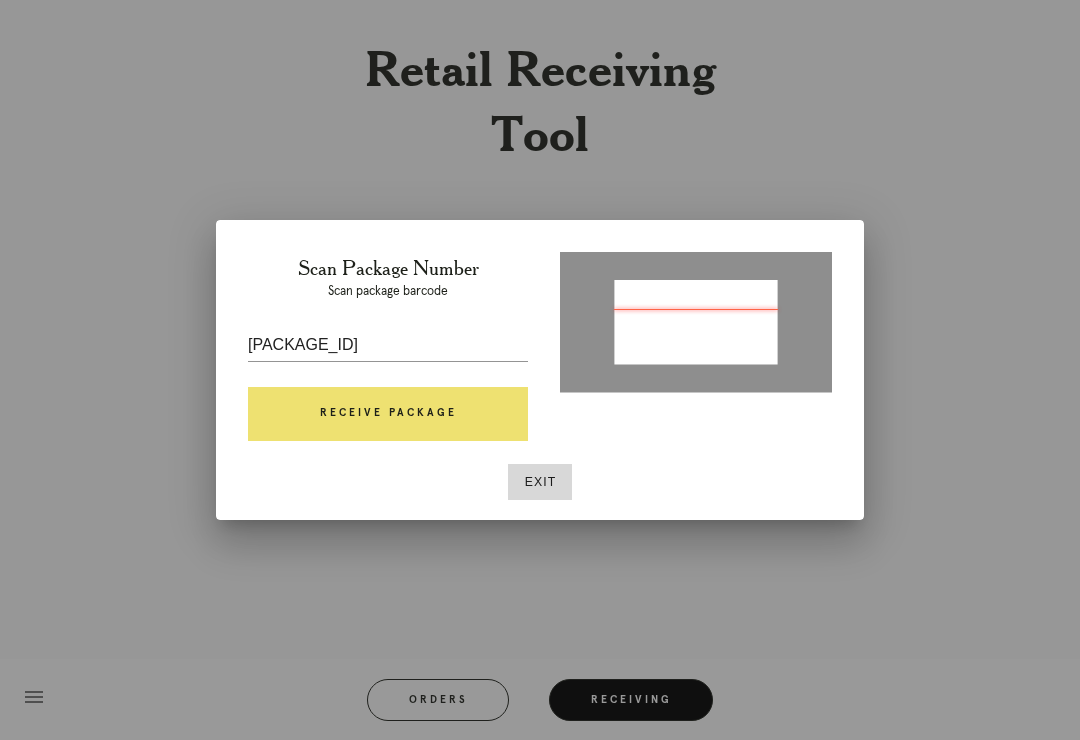 click on "Receive Package" at bounding box center [388, 414] 